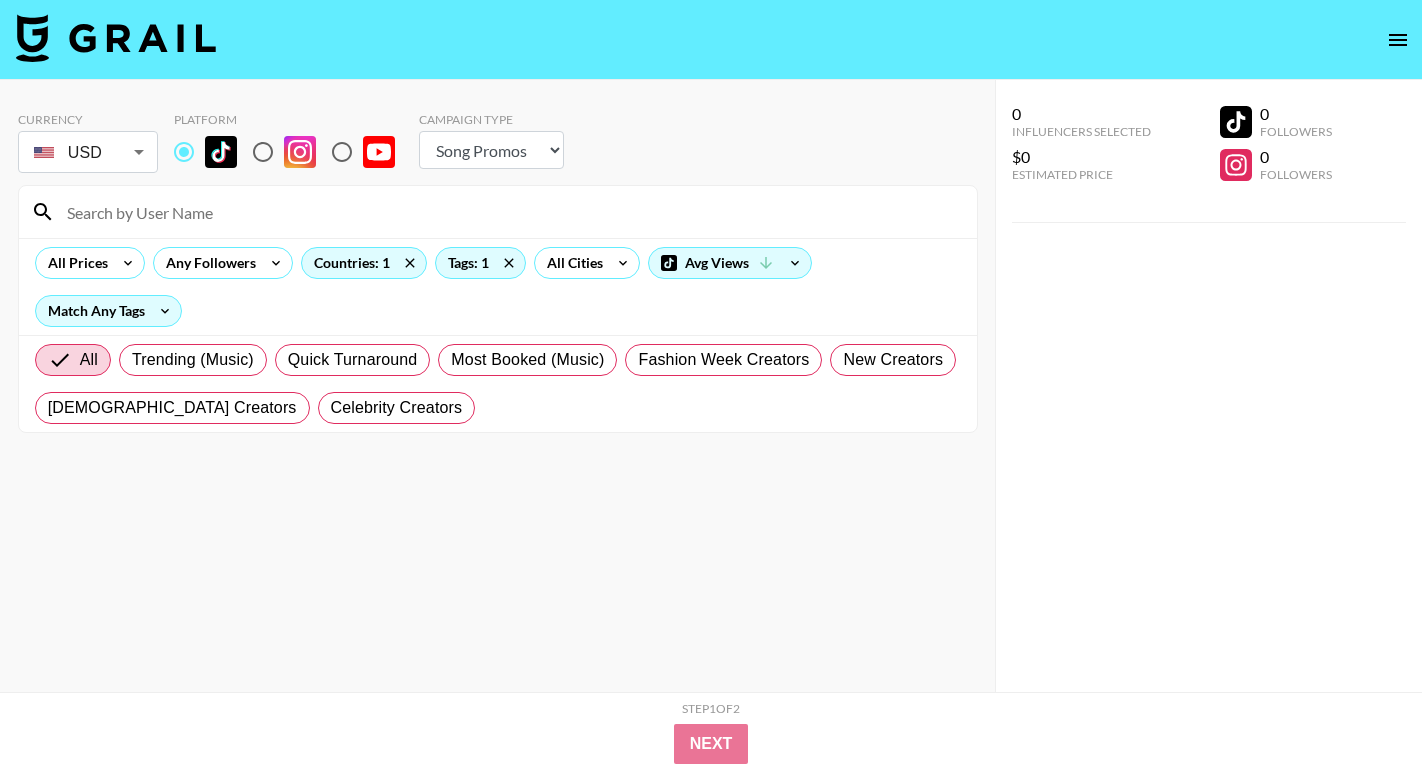 select on "Song" 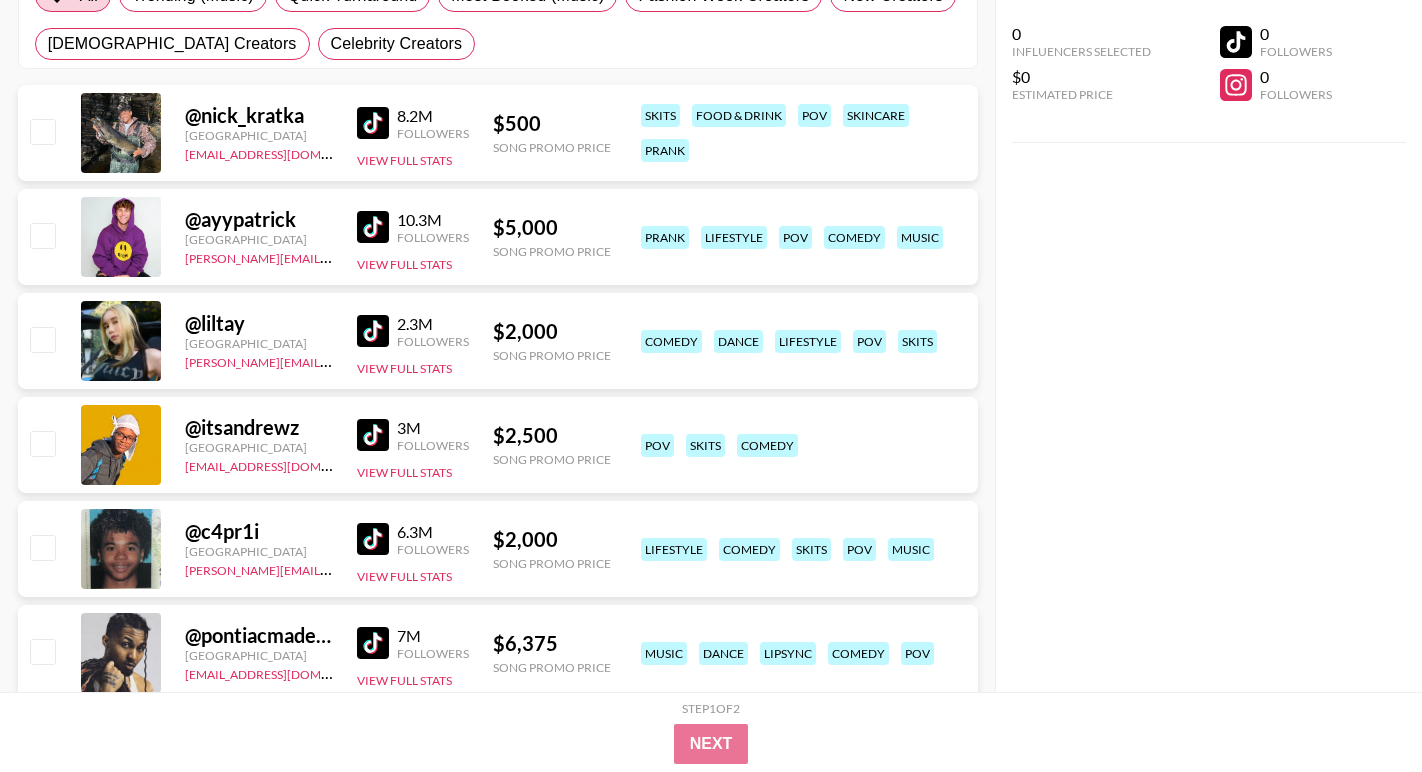 scroll, scrollTop: 0, scrollLeft: 0, axis: both 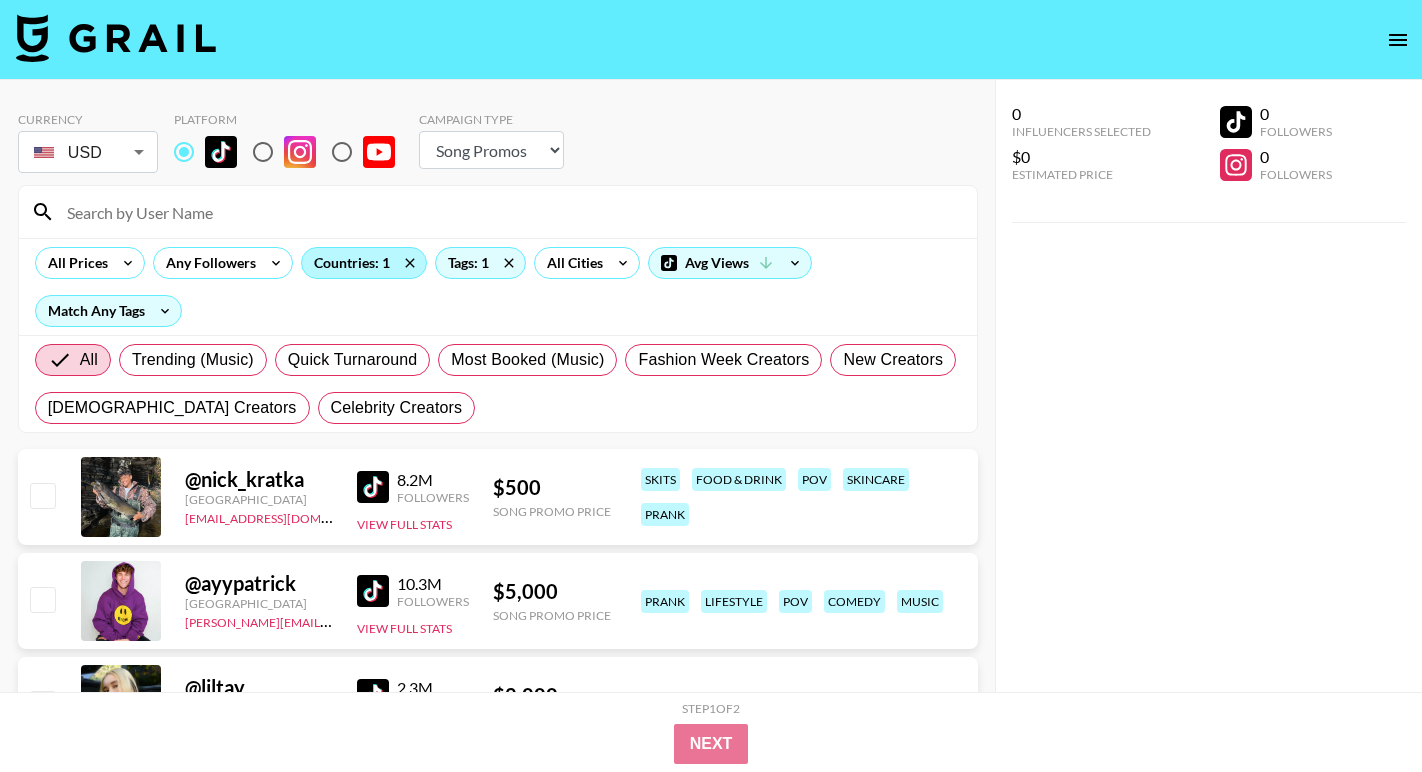click on "Countries: 1" at bounding box center (364, 263) 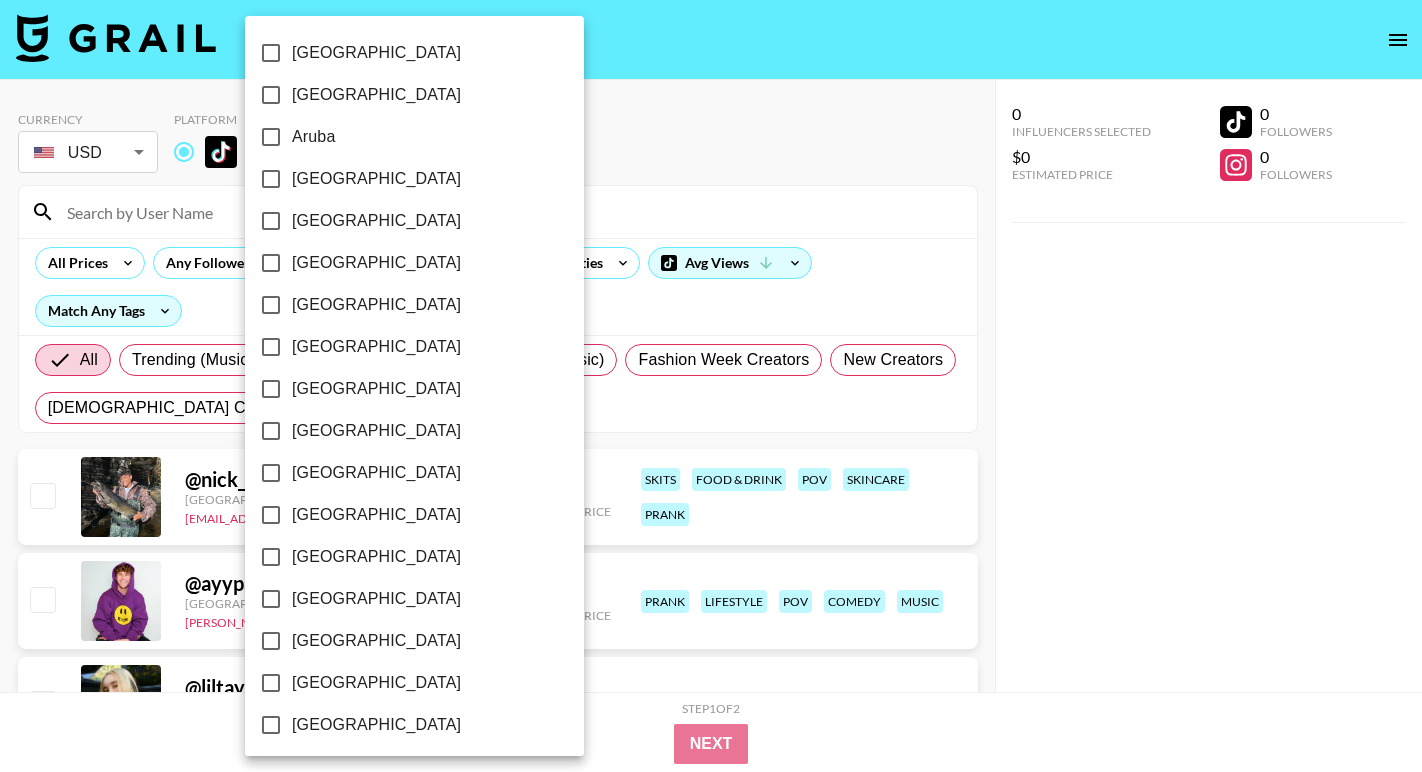 click at bounding box center (711, 386) 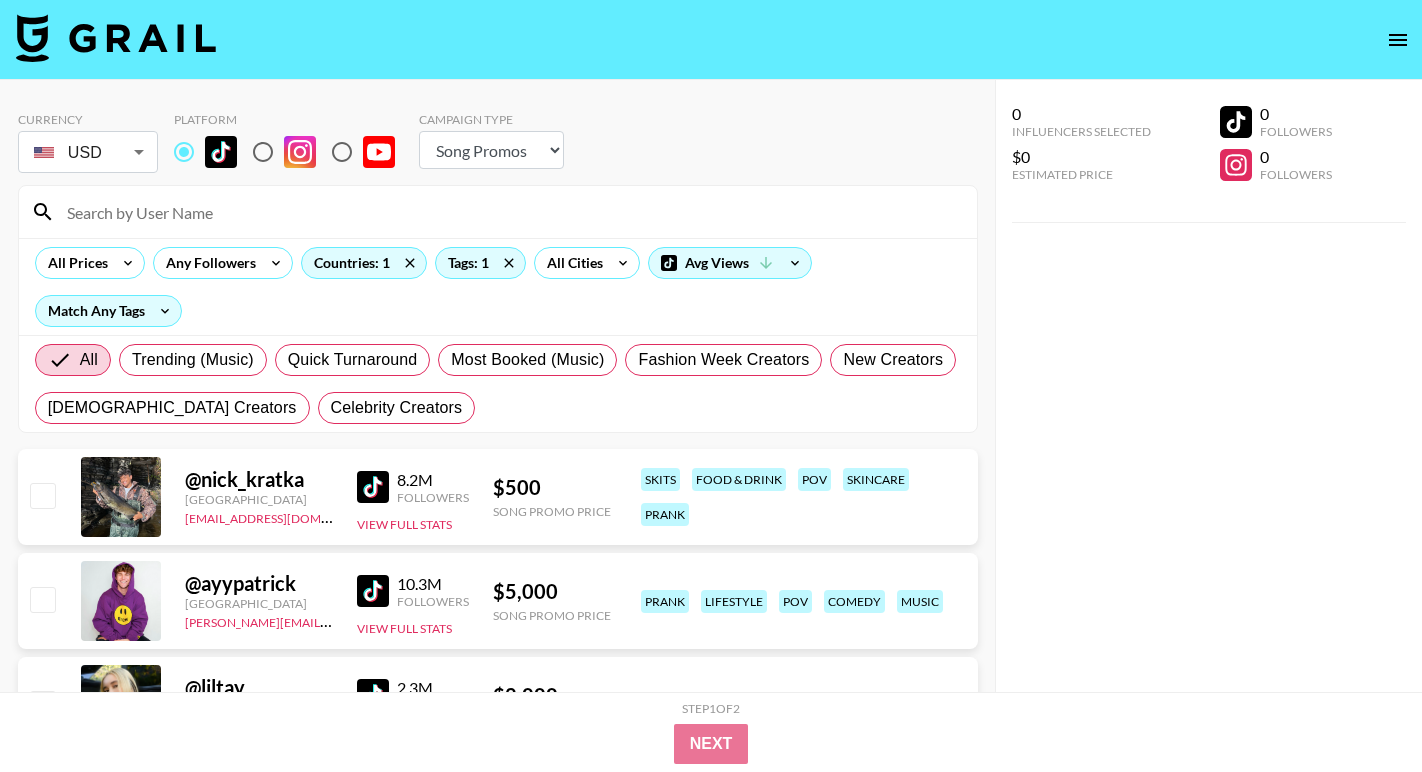 click on "[GEOGRAPHIC_DATA] [GEOGRAPHIC_DATA] [GEOGRAPHIC_DATA] [GEOGRAPHIC_DATA] [GEOGRAPHIC_DATA] [GEOGRAPHIC_DATA] [GEOGRAPHIC_DATA] [GEOGRAPHIC_DATA] [GEOGRAPHIC_DATA] [GEOGRAPHIC_DATA] [GEOGRAPHIC_DATA] [GEOGRAPHIC_DATA] [GEOGRAPHIC_DATA] [GEOGRAPHIC_DATA] [GEOGRAPHIC_DATA] [GEOGRAPHIC_DATA] [GEOGRAPHIC_DATA] [US_STATE] [GEOGRAPHIC_DATA] [GEOGRAPHIC_DATA] [GEOGRAPHIC_DATA] [GEOGRAPHIC_DATA] [GEOGRAPHIC_DATA] [GEOGRAPHIC_DATA] [GEOGRAPHIC_DATA] [GEOGRAPHIC_DATA] [GEOGRAPHIC_DATA] [GEOGRAPHIC_DATA], [GEOGRAPHIC_DATA] [GEOGRAPHIC_DATA] [GEOGRAPHIC_DATA] [GEOGRAPHIC_DATA] [GEOGRAPHIC_DATA] [GEOGRAPHIC_DATA] [GEOGRAPHIC_DATA] [GEOGRAPHIC_DATA] [GEOGRAPHIC_DATA] [GEOGRAPHIC_DATA] [GEOGRAPHIC_DATA] [GEOGRAPHIC_DATA] [GEOGRAPHIC_DATA] [GEOGRAPHIC_DATA] [GEOGRAPHIC_DATA] [GEOGRAPHIC_DATA] [GEOGRAPHIC_DATA] [GEOGRAPHIC_DATA] [GEOGRAPHIC_DATA] [GEOGRAPHIC_DATA] [GEOGRAPHIC_DATA] [GEOGRAPHIC_DATA] [GEOGRAPHIC_DATA] [GEOGRAPHIC_DATA] [GEOGRAPHIC_DATA] [GEOGRAPHIC_DATA]" at bounding box center [711, 386] 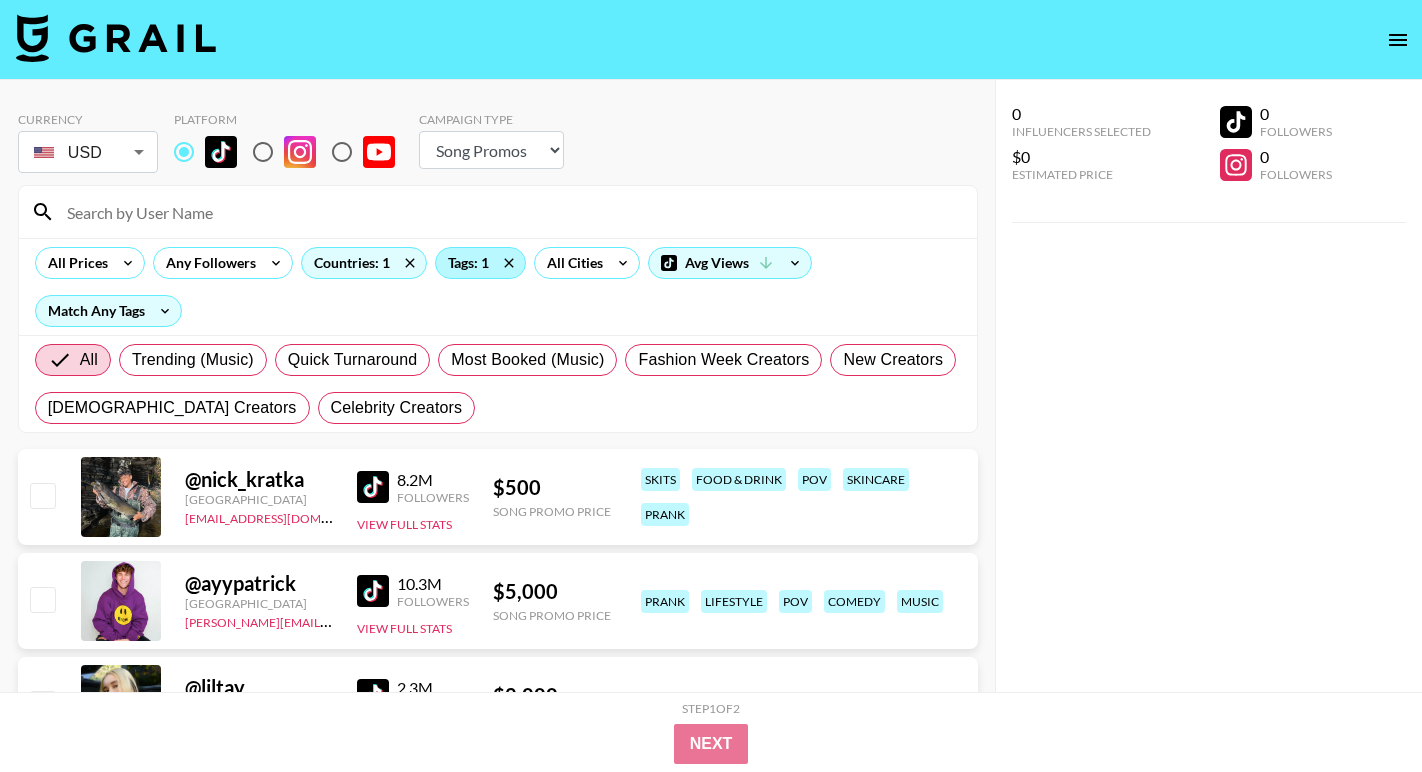 click on "Tags: 1" at bounding box center (480, 263) 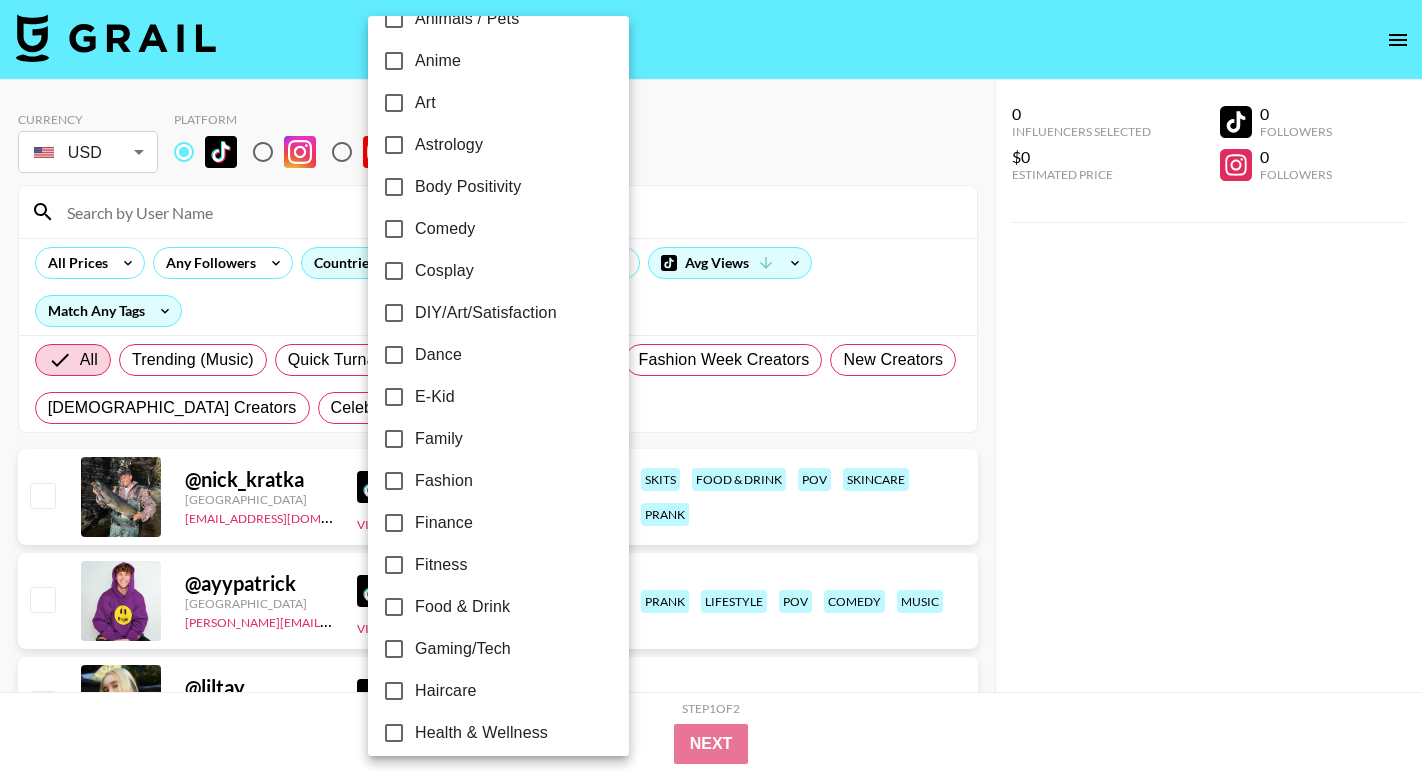 scroll, scrollTop: 450, scrollLeft: 0, axis: vertical 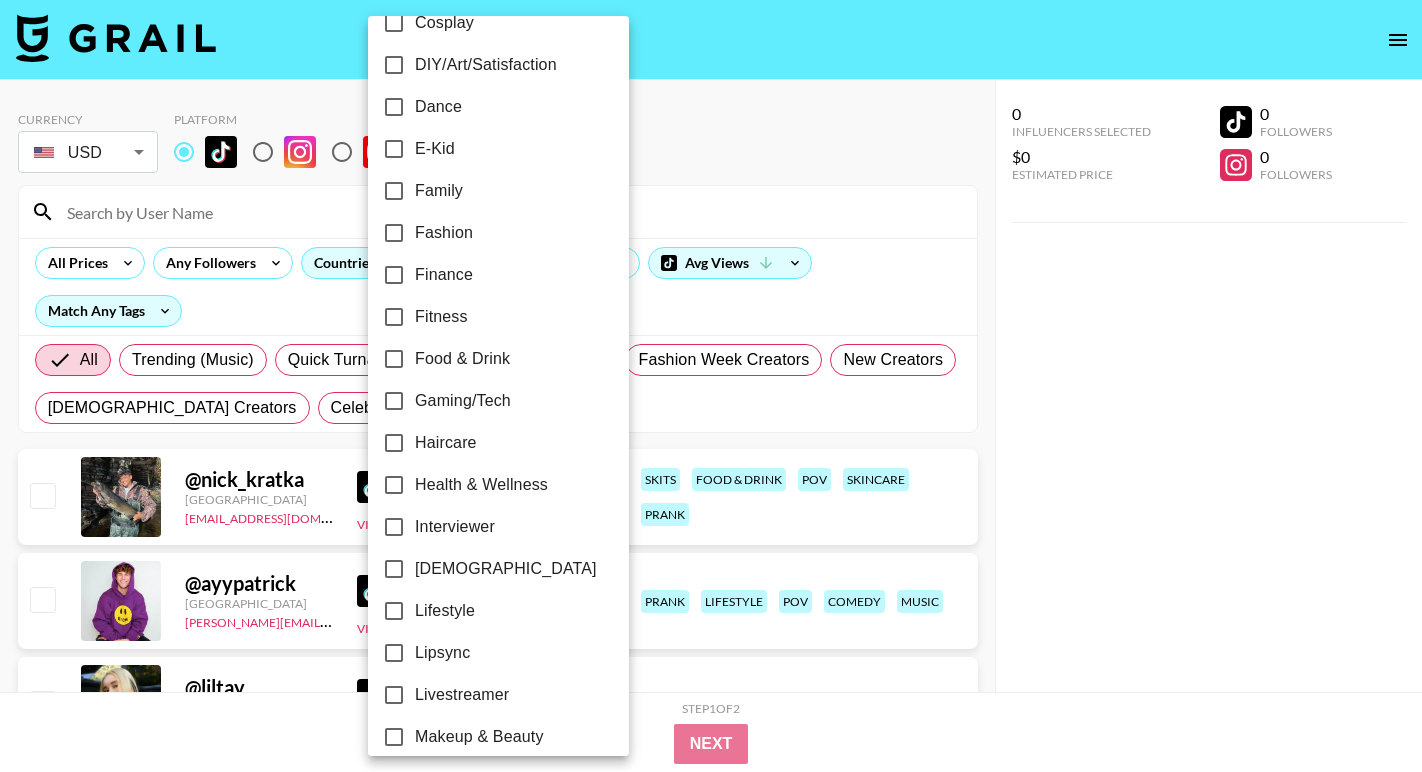 click on "Fitness" at bounding box center [441, 317] 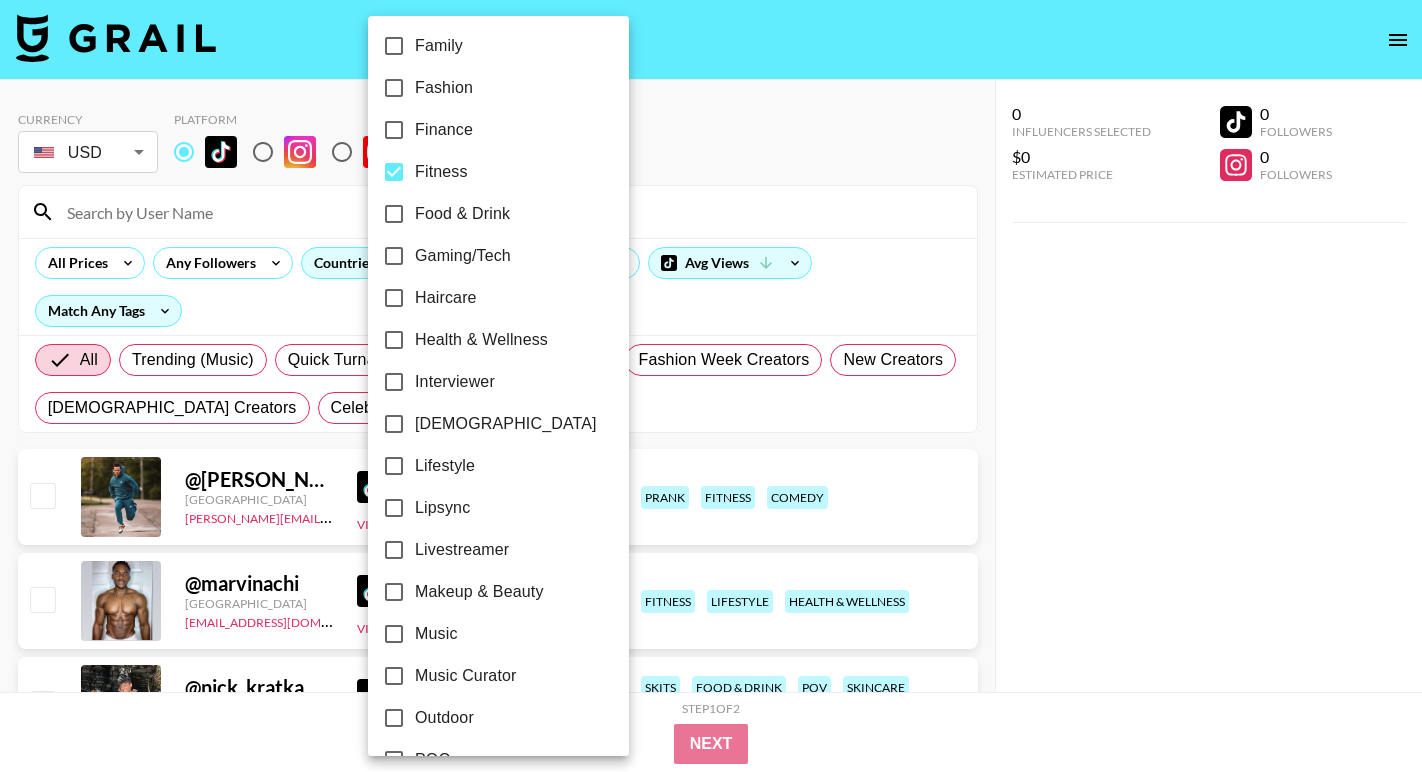 scroll, scrollTop: 765, scrollLeft: 0, axis: vertical 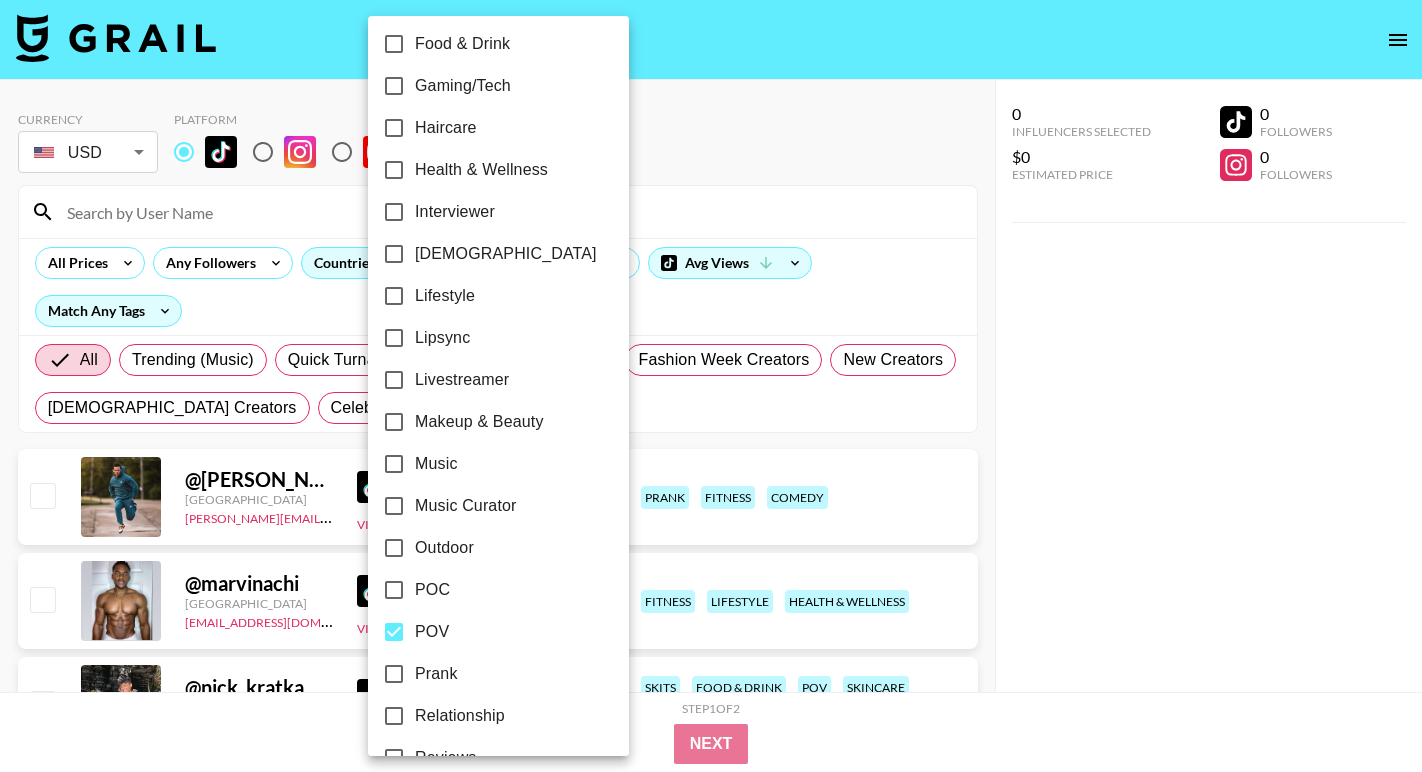 click on "POV" at bounding box center (394, 632) 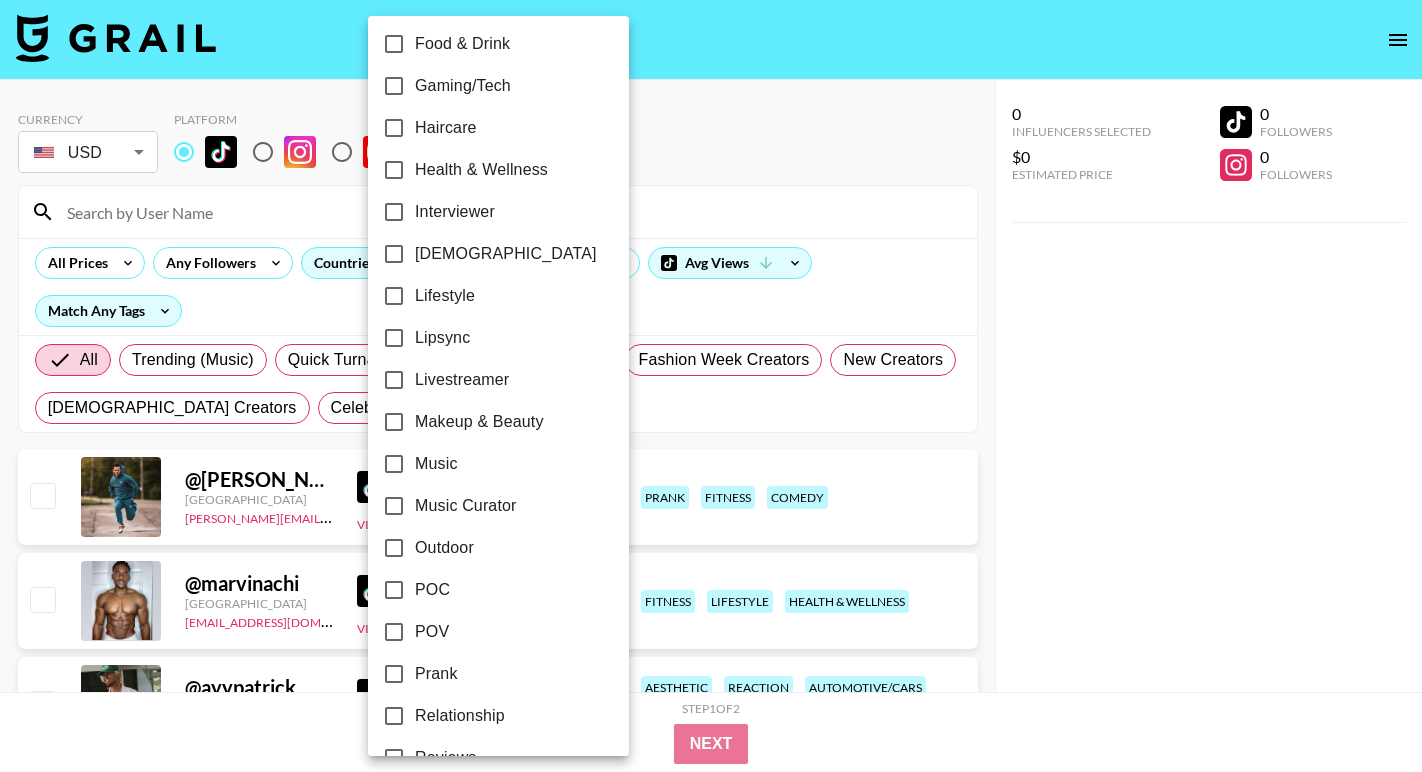 click on "Music Curator" at bounding box center [466, 506] 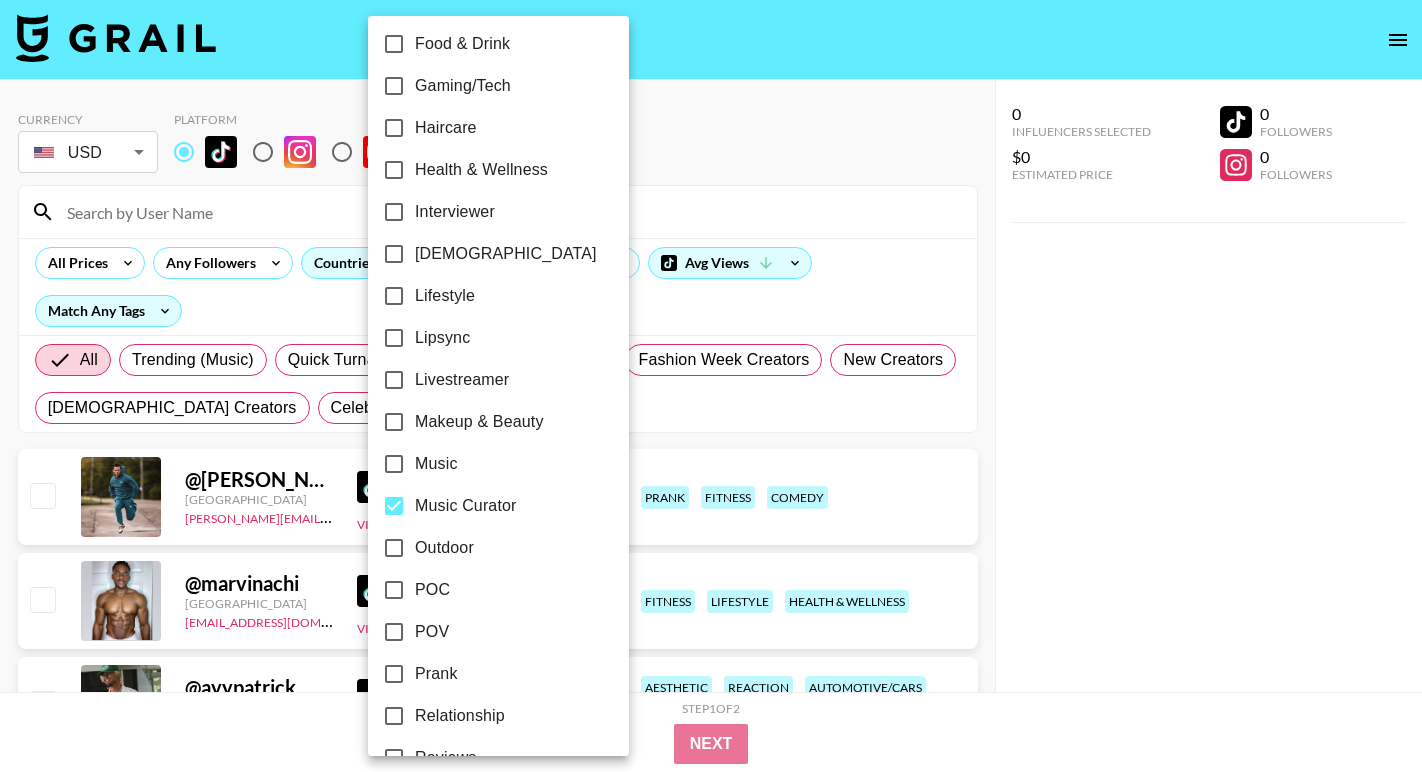 click at bounding box center (711, 386) 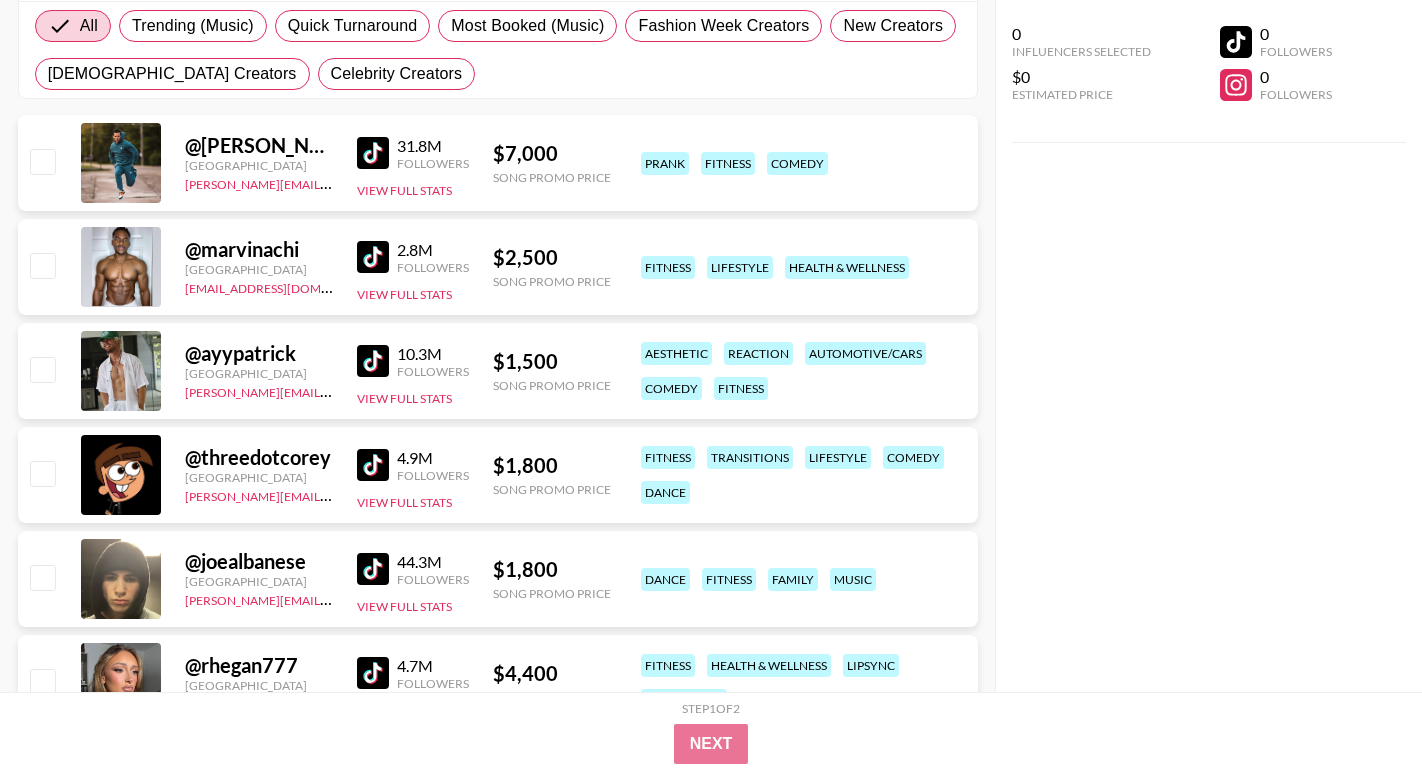 scroll, scrollTop: 340, scrollLeft: 0, axis: vertical 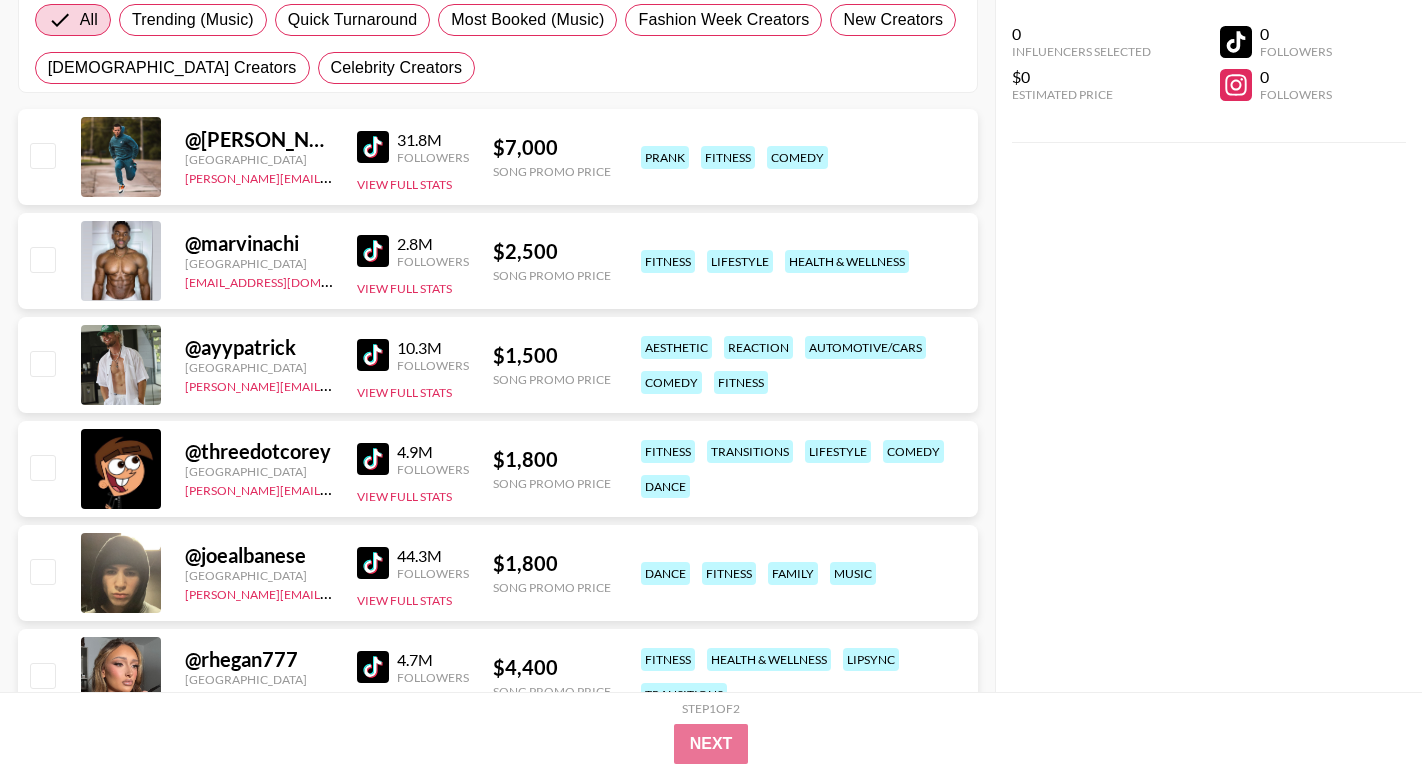 click at bounding box center [373, 251] 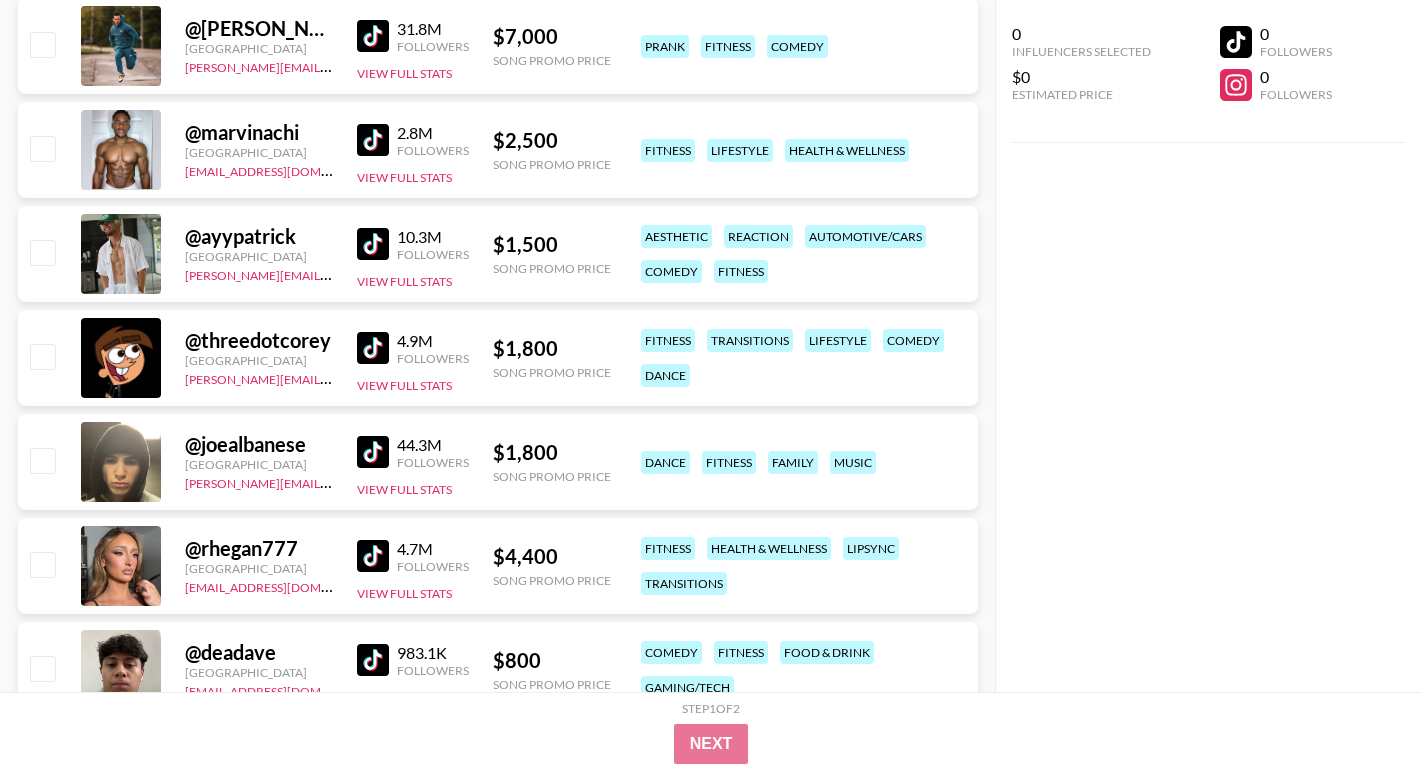 scroll, scrollTop: 462, scrollLeft: 0, axis: vertical 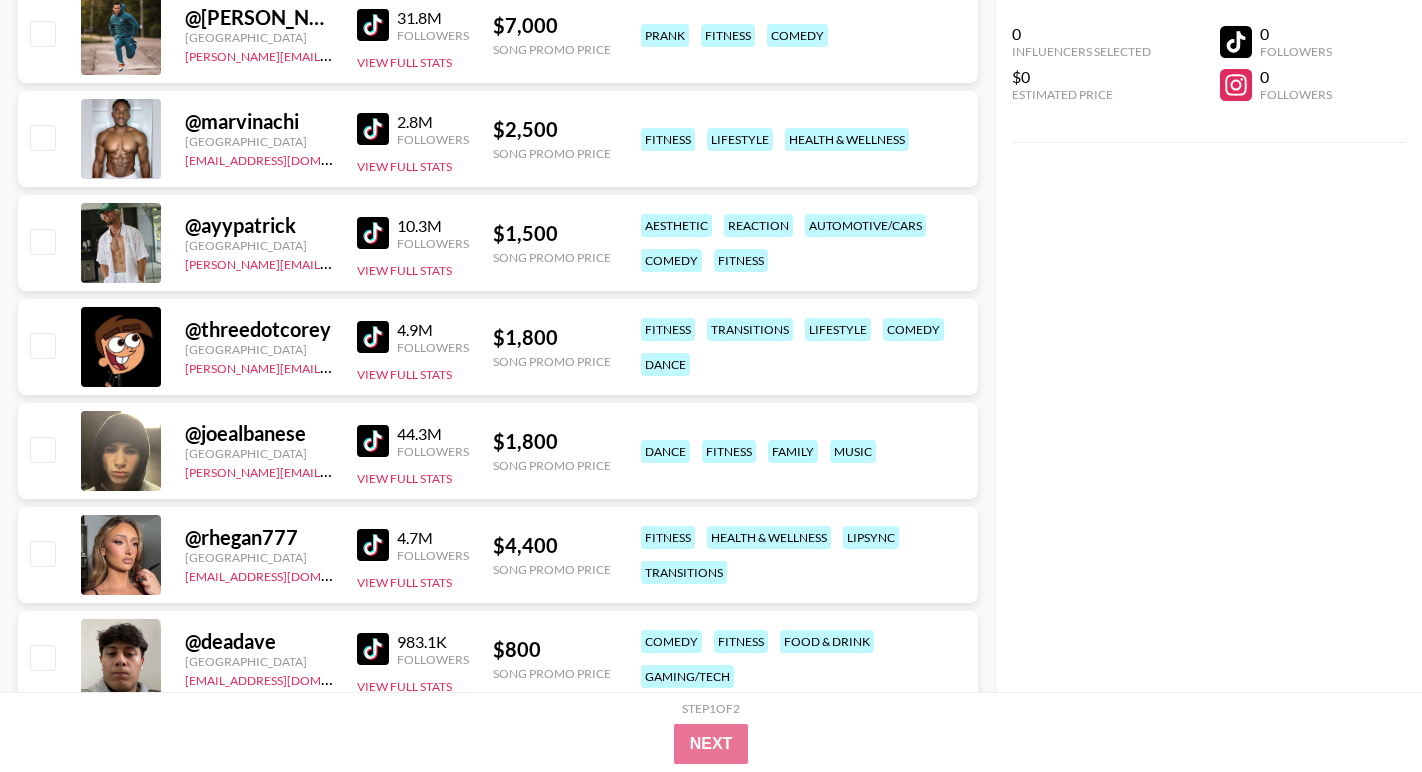 click at bounding box center [373, 441] 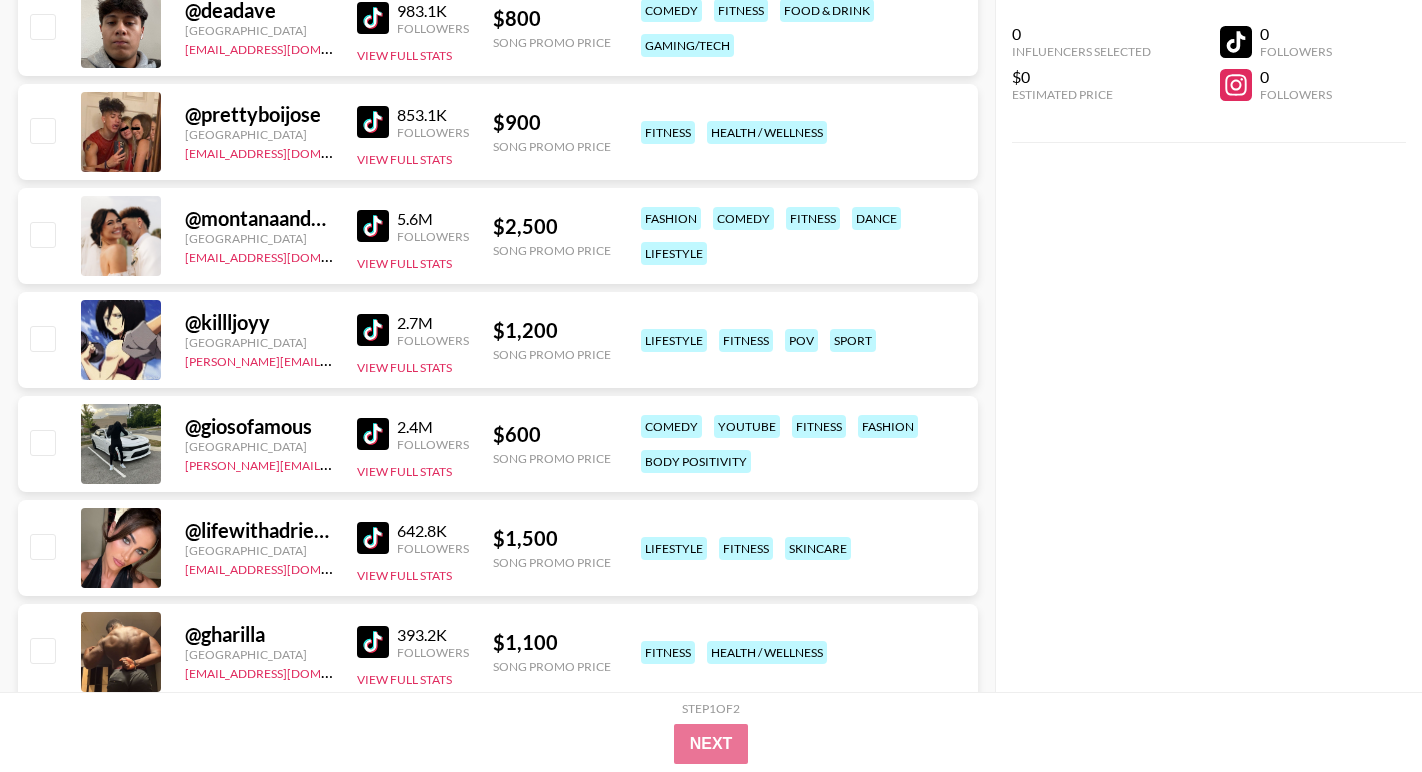 scroll, scrollTop: 1095, scrollLeft: 0, axis: vertical 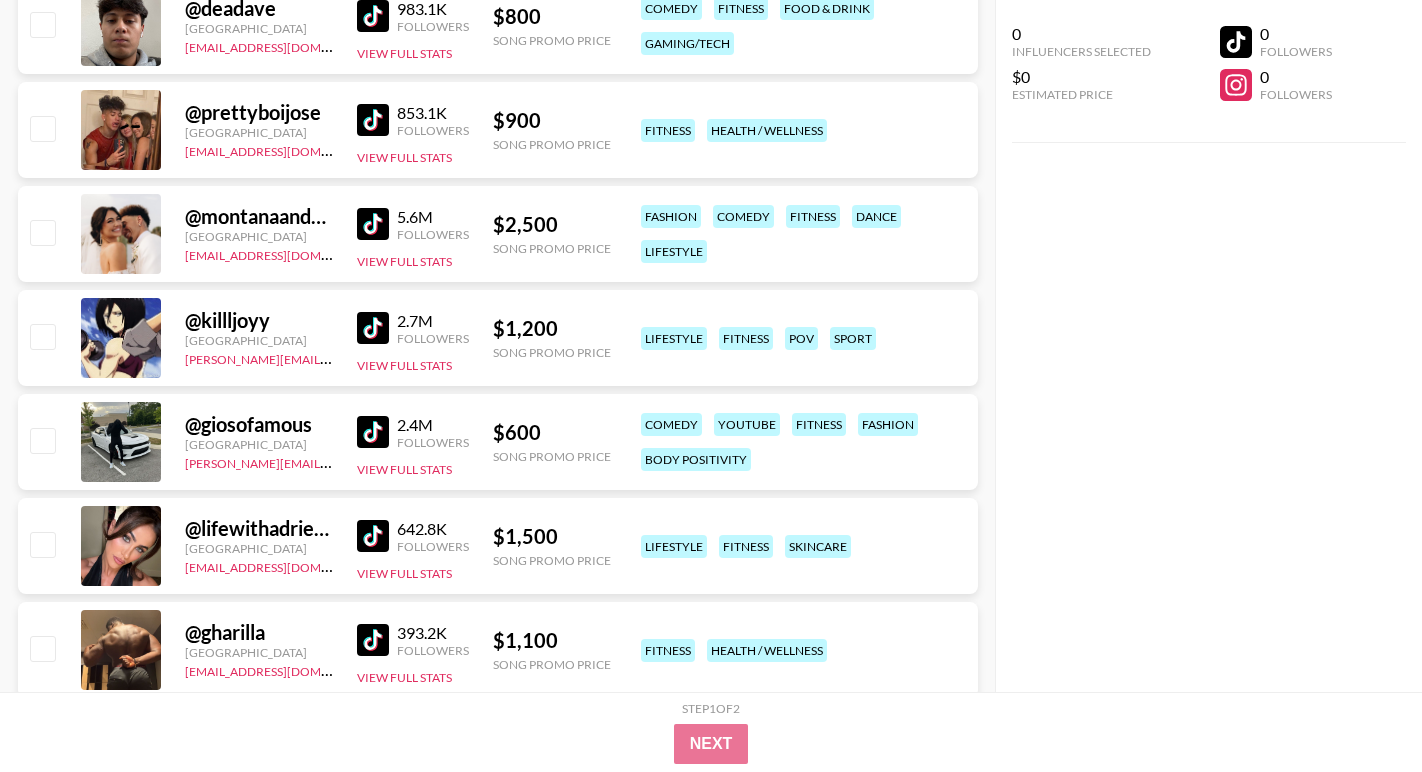 click at bounding box center [373, 328] 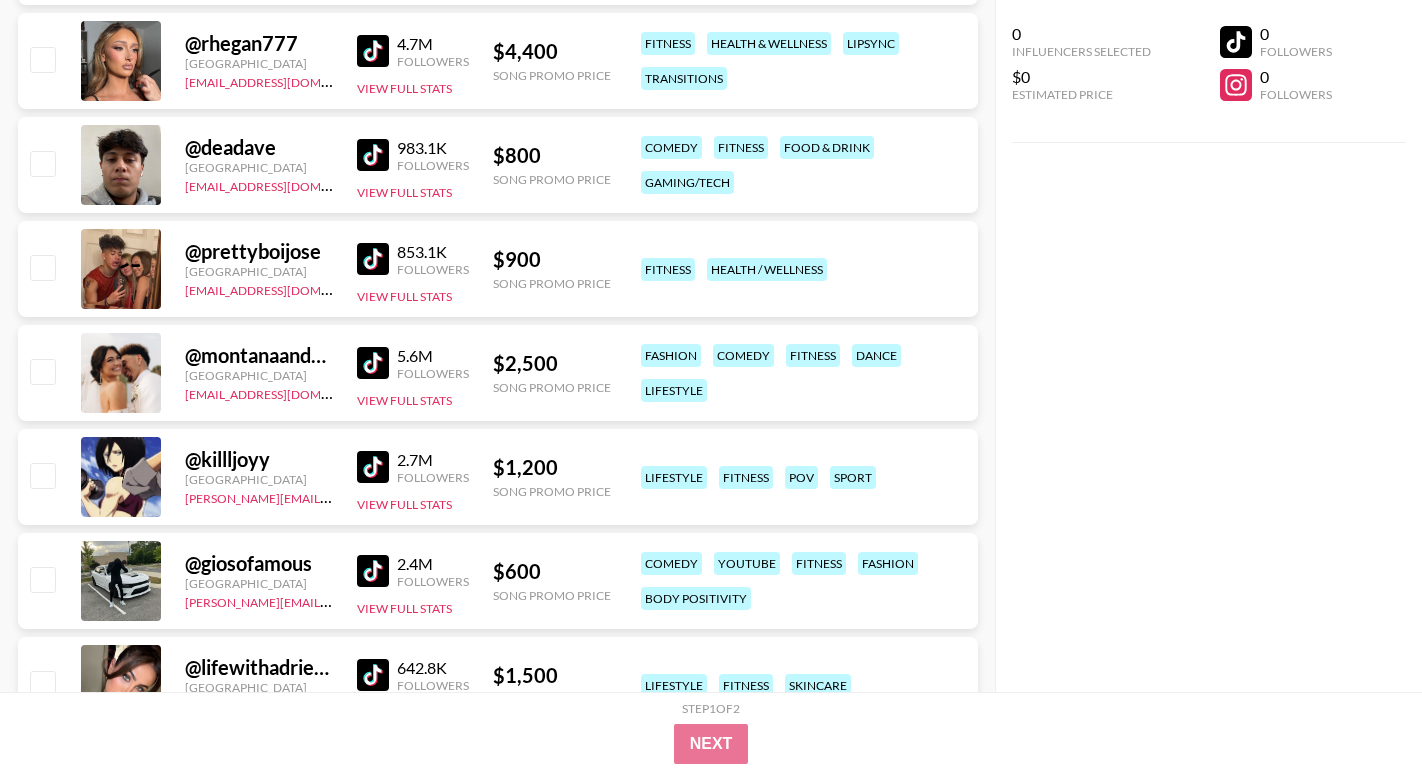 scroll, scrollTop: 0, scrollLeft: 0, axis: both 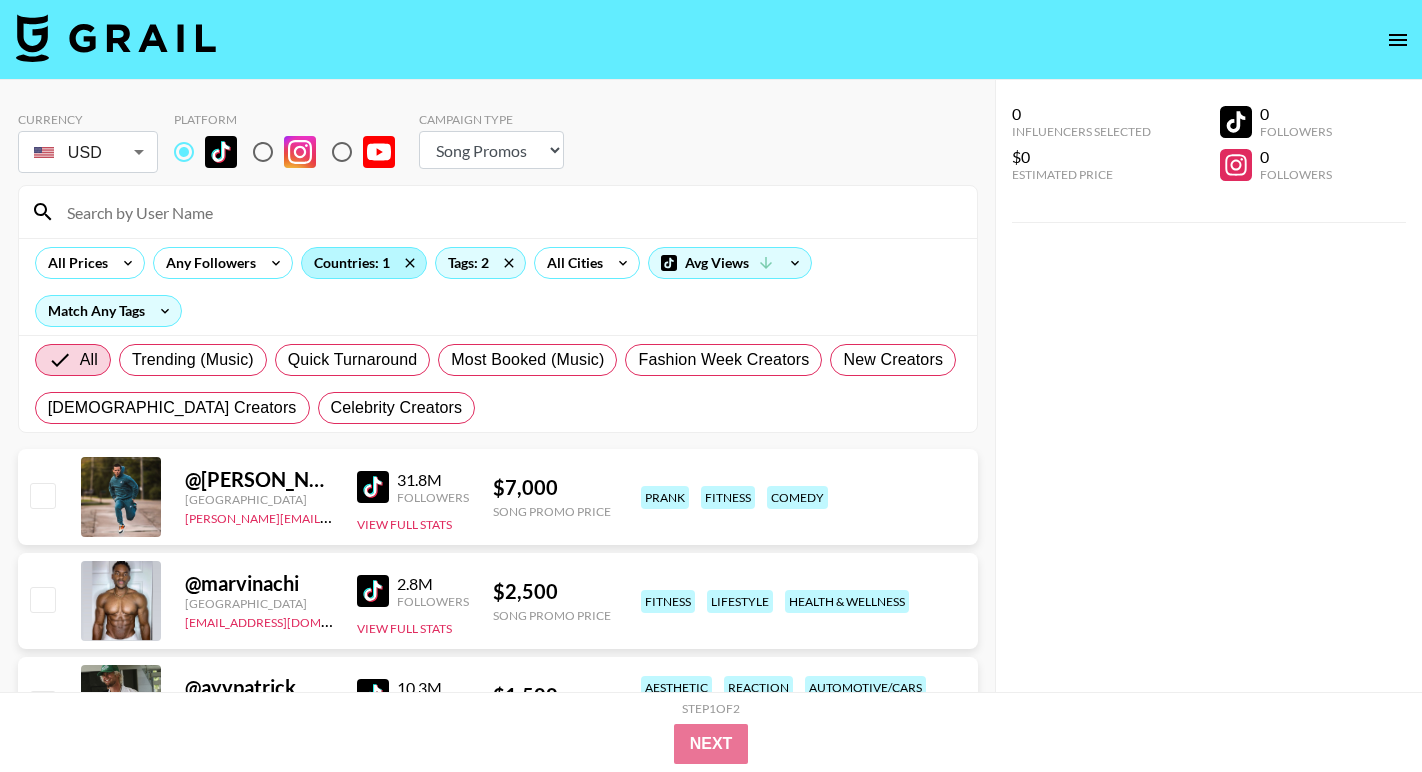 click on "Countries: 1" at bounding box center [364, 263] 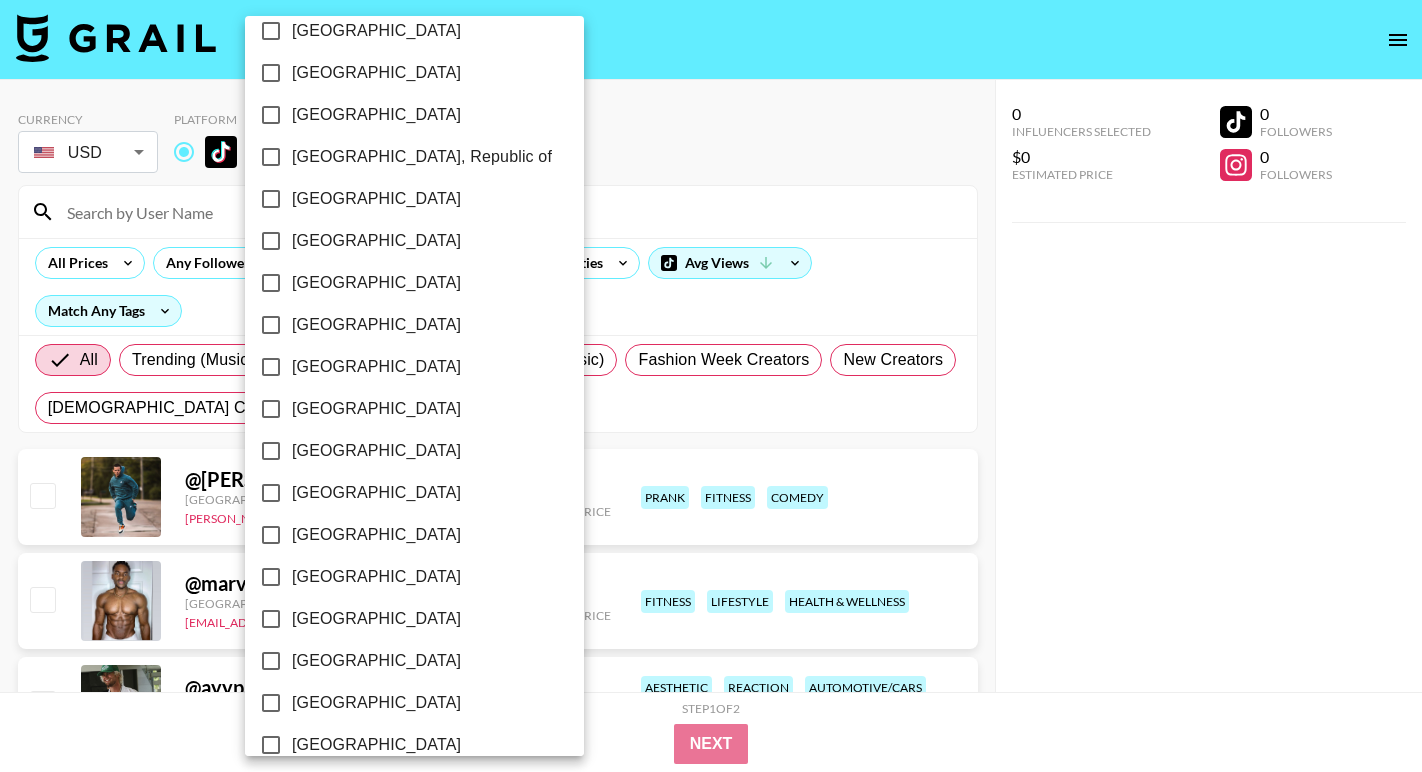 scroll, scrollTop: 1560, scrollLeft: 0, axis: vertical 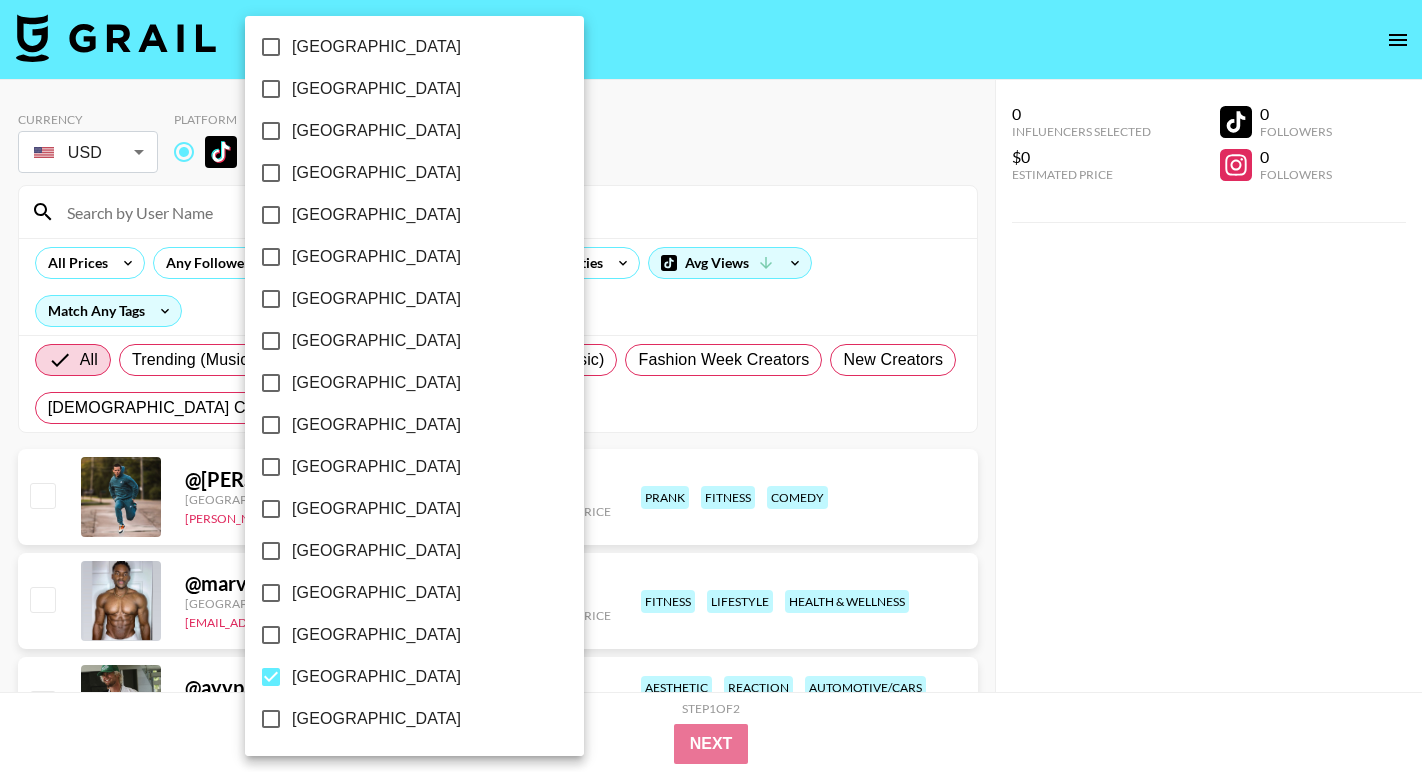 click on "[GEOGRAPHIC_DATA]" at bounding box center [376, 677] 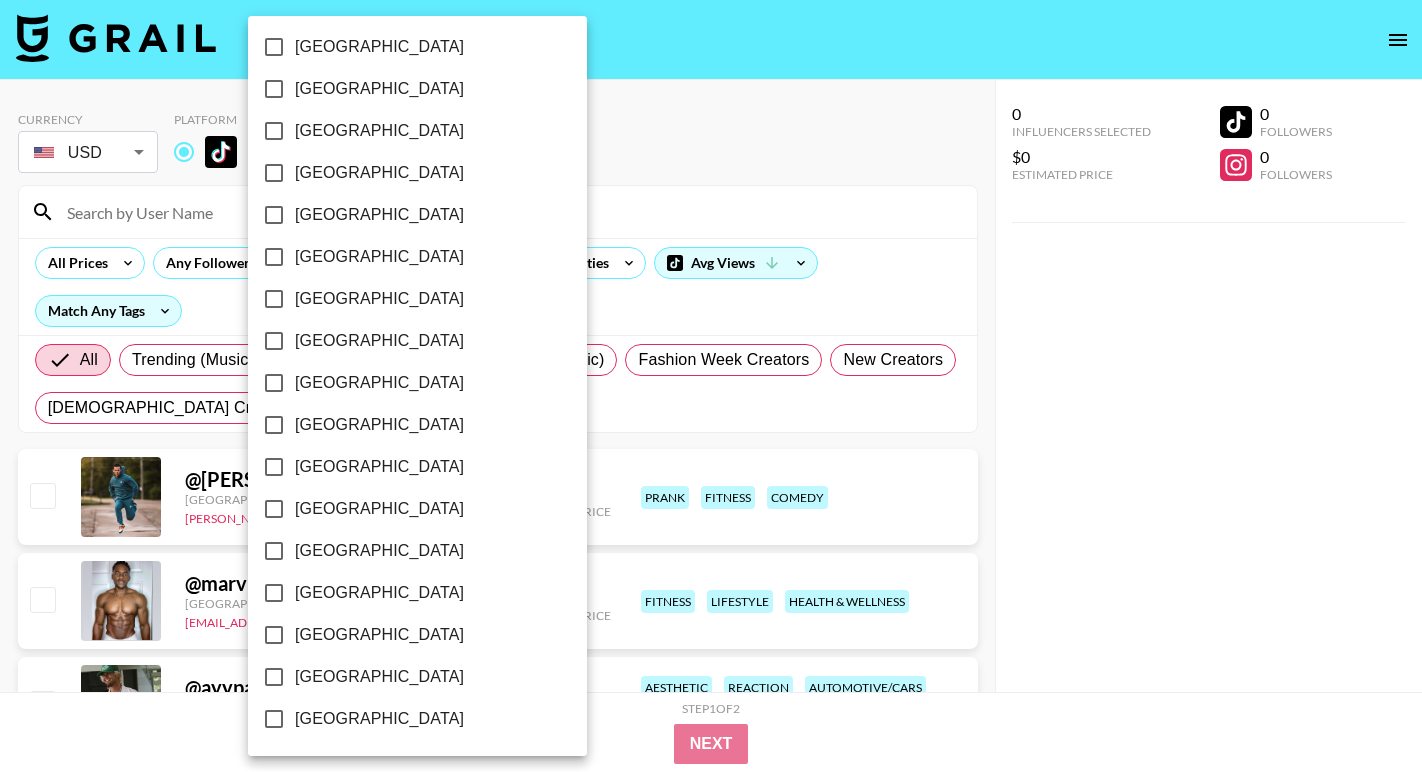 click on "[GEOGRAPHIC_DATA]" at bounding box center (379, 635) 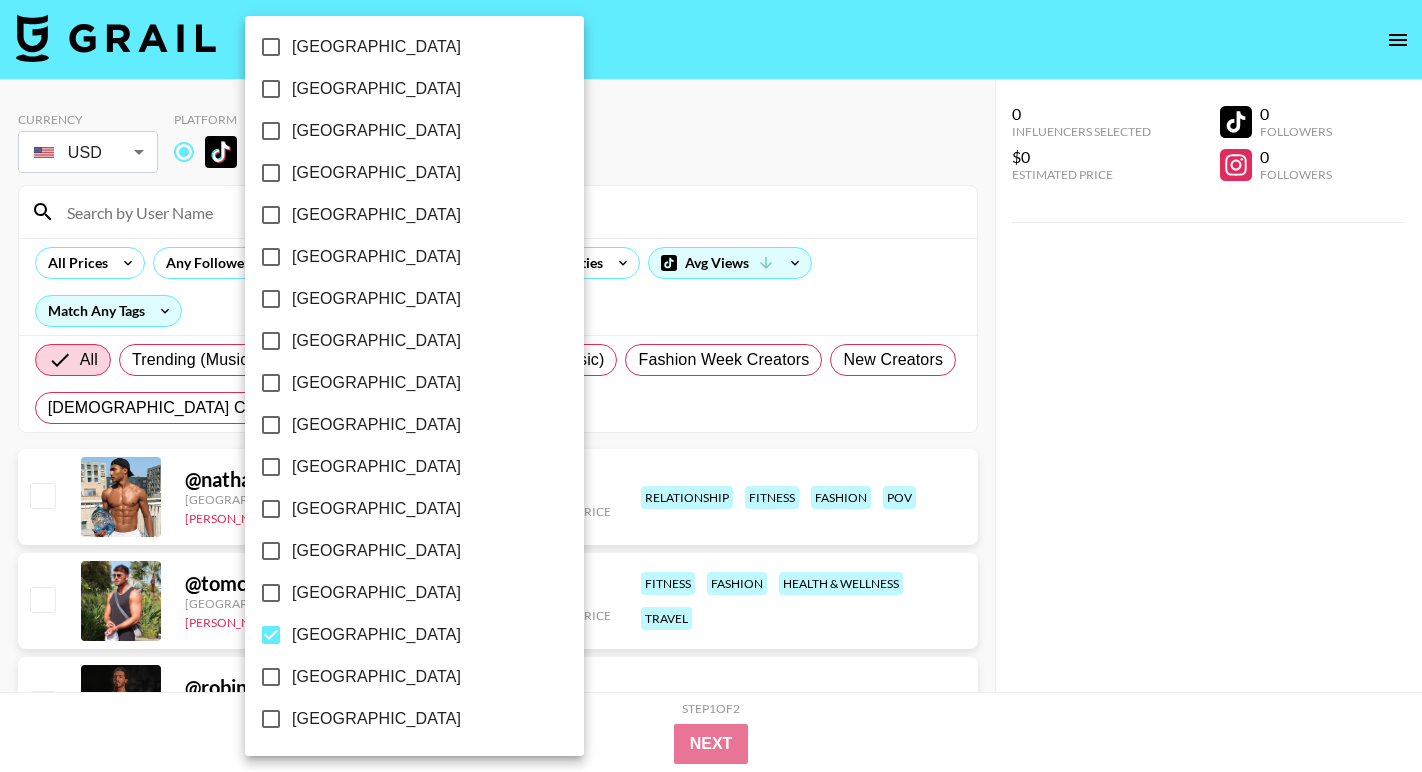 click at bounding box center [711, 386] 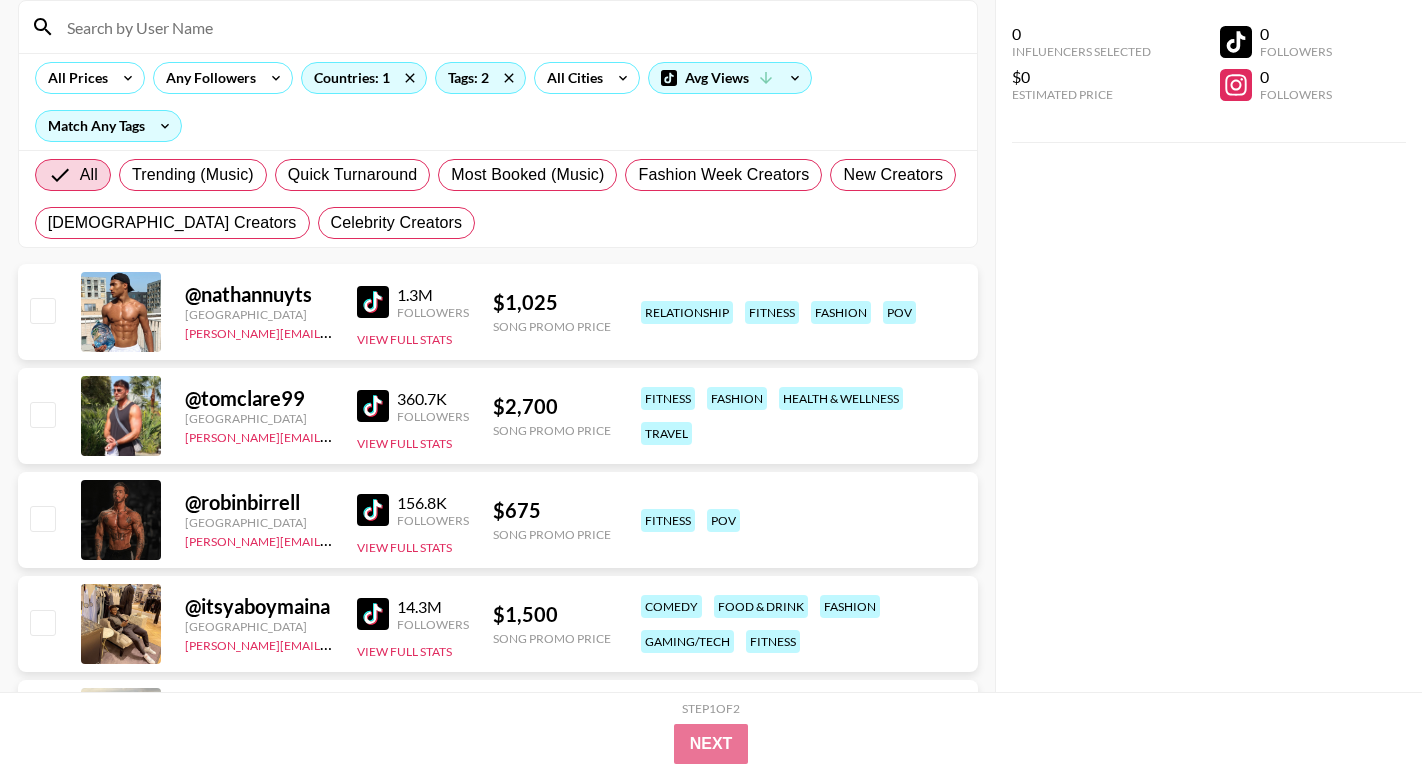scroll, scrollTop: 189, scrollLeft: 0, axis: vertical 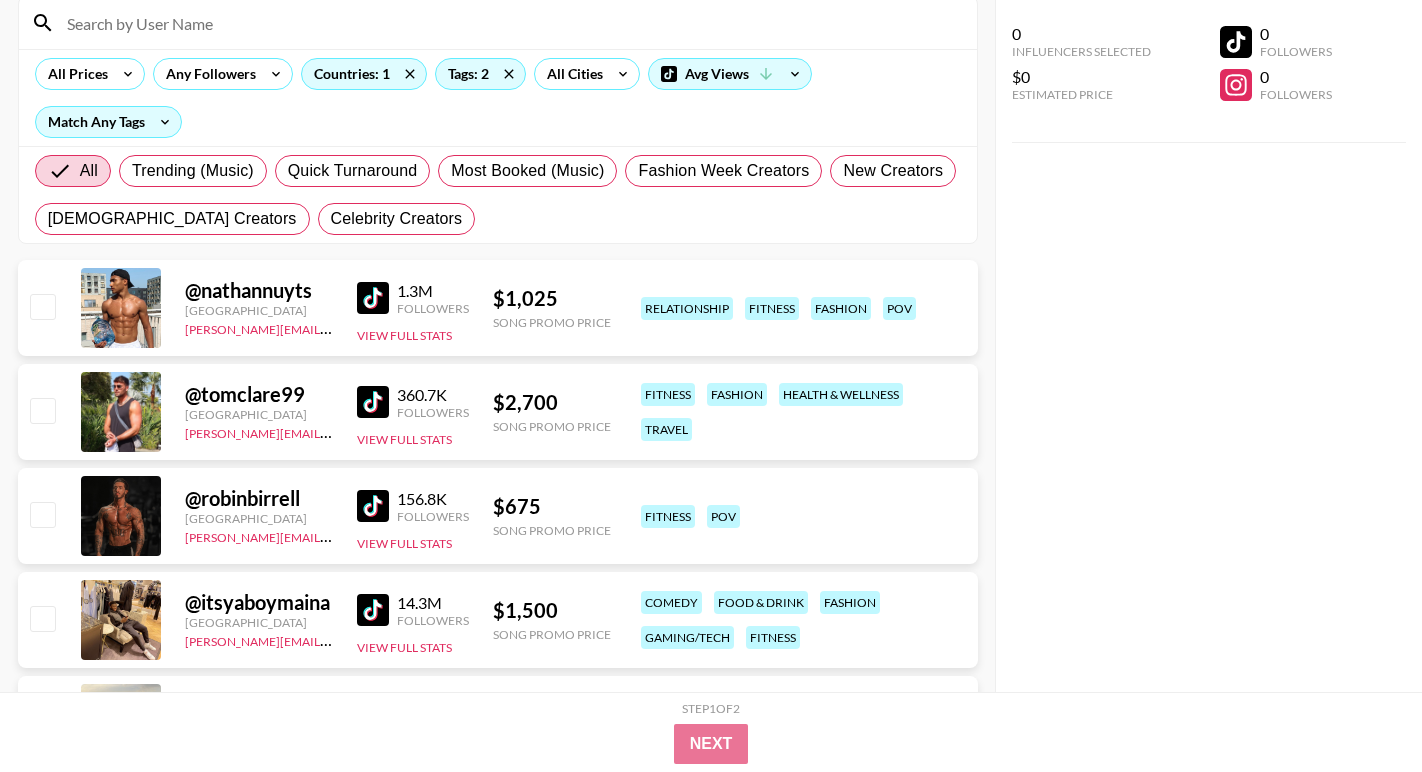 click at bounding box center [373, 298] 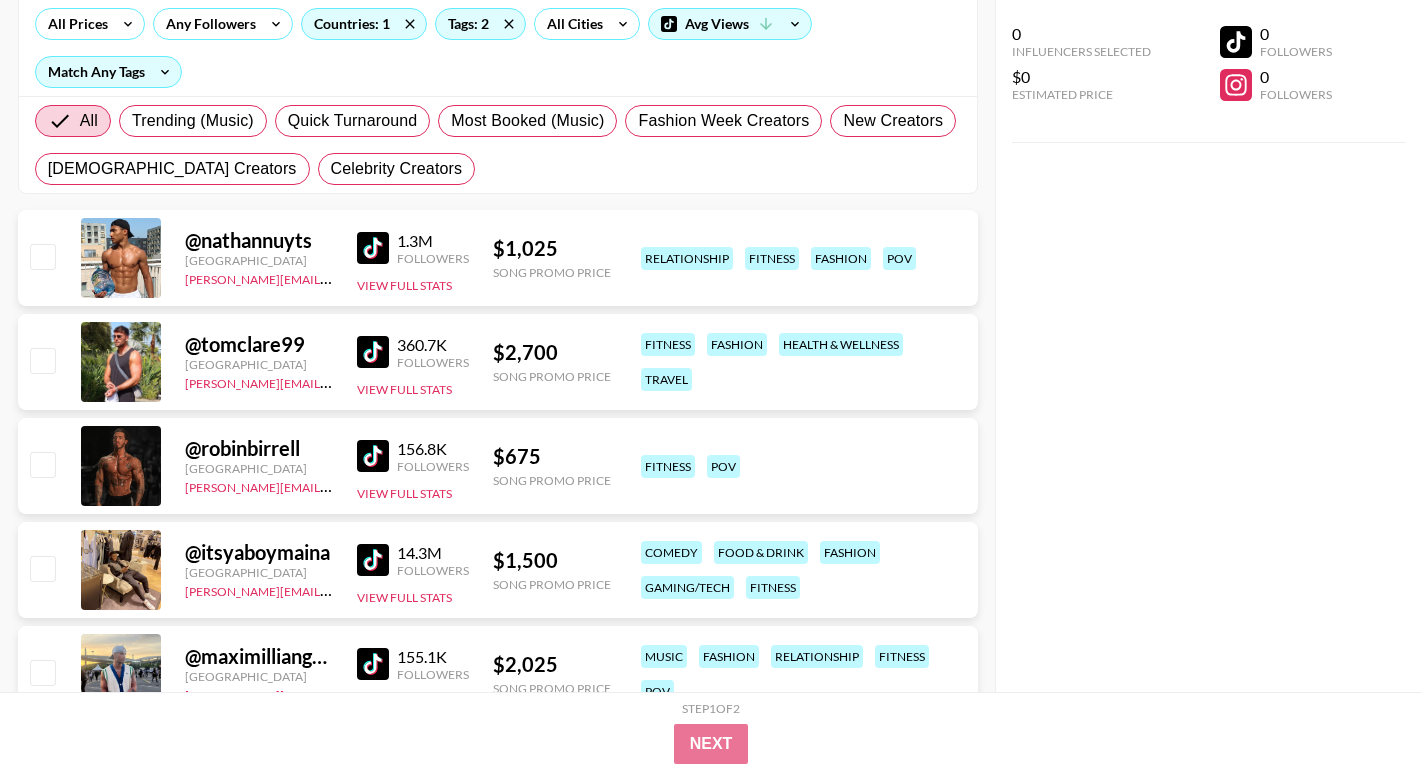 scroll, scrollTop: 268, scrollLeft: 0, axis: vertical 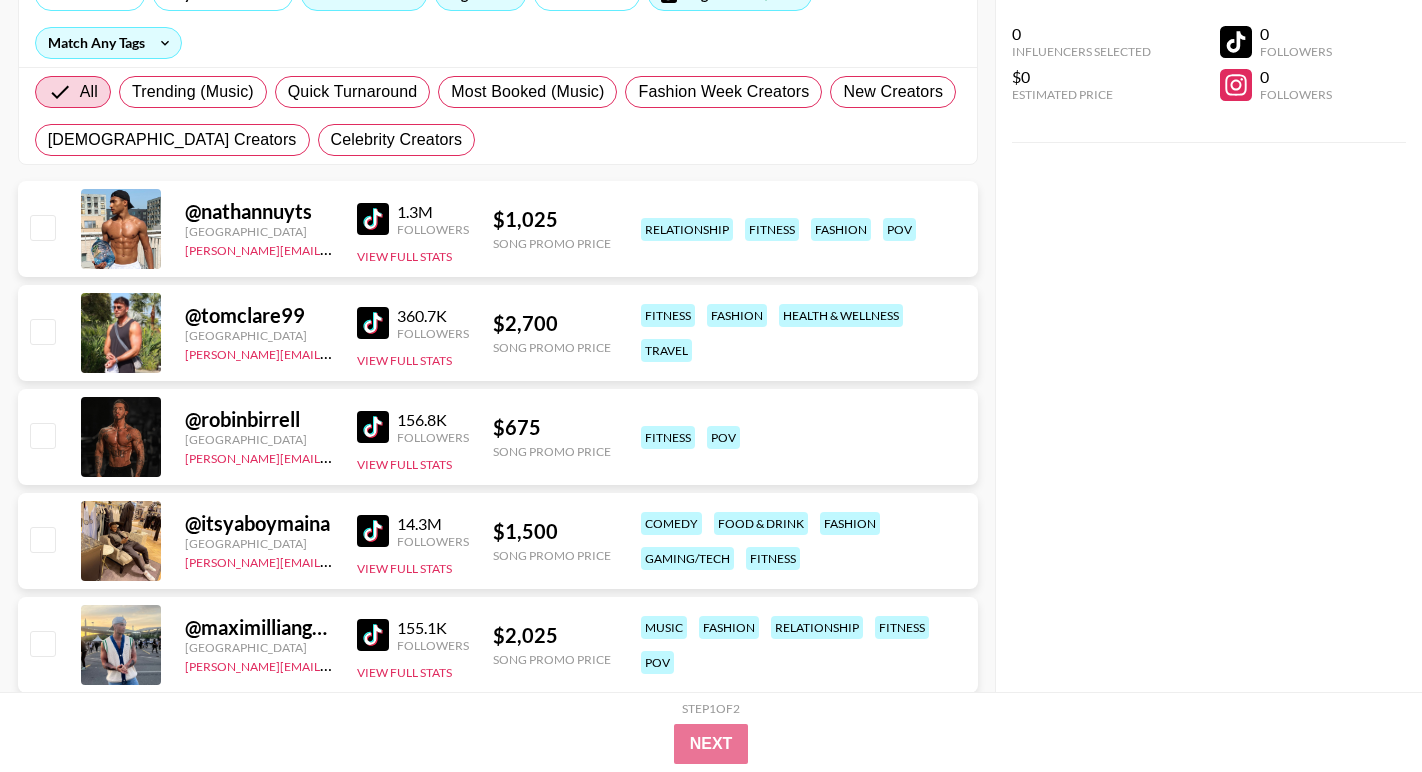 click at bounding box center [373, 427] 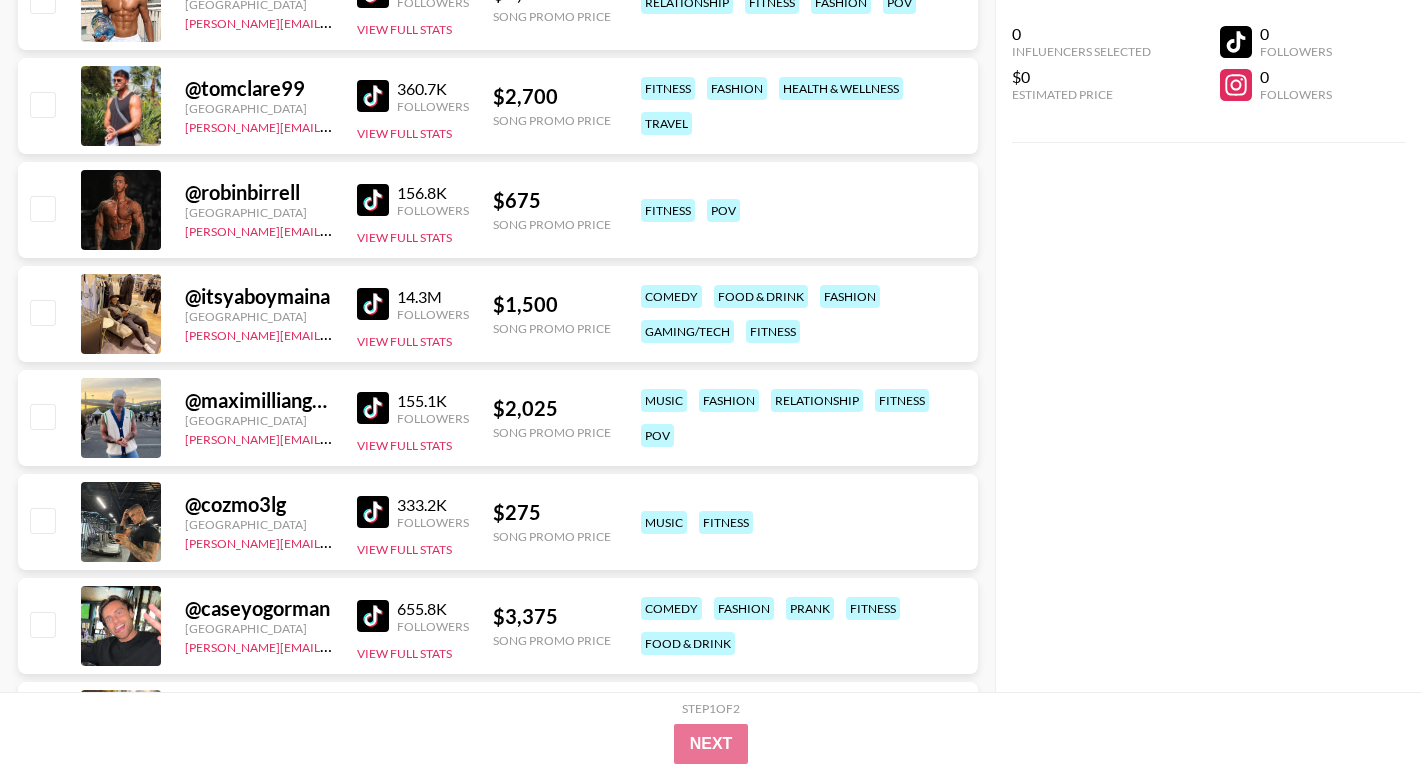 scroll, scrollTop: 518, scrollLeft: 0, axis: vertical 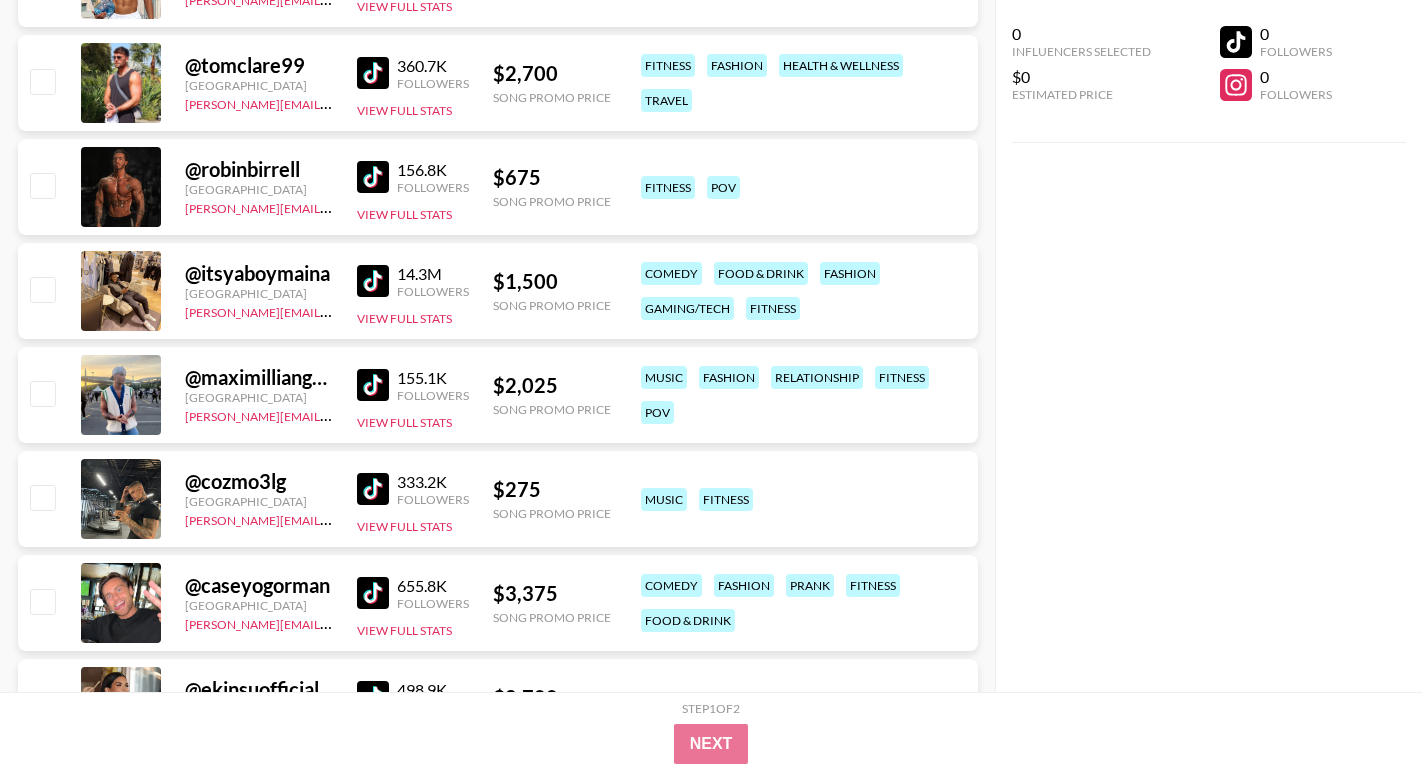 click at bounding box center (373, 385) 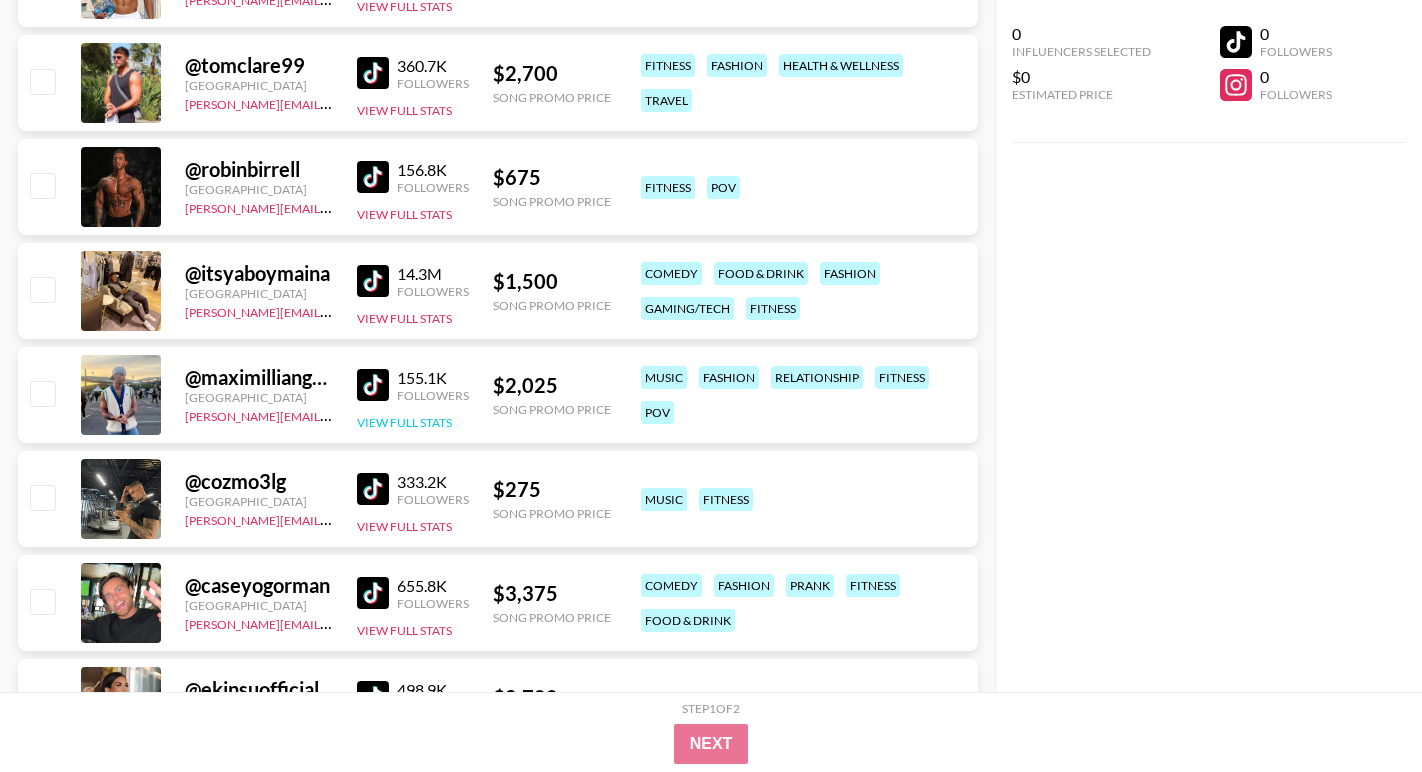 scroll, scrollTop: 613, scrollLeft: 0, axis: vertical 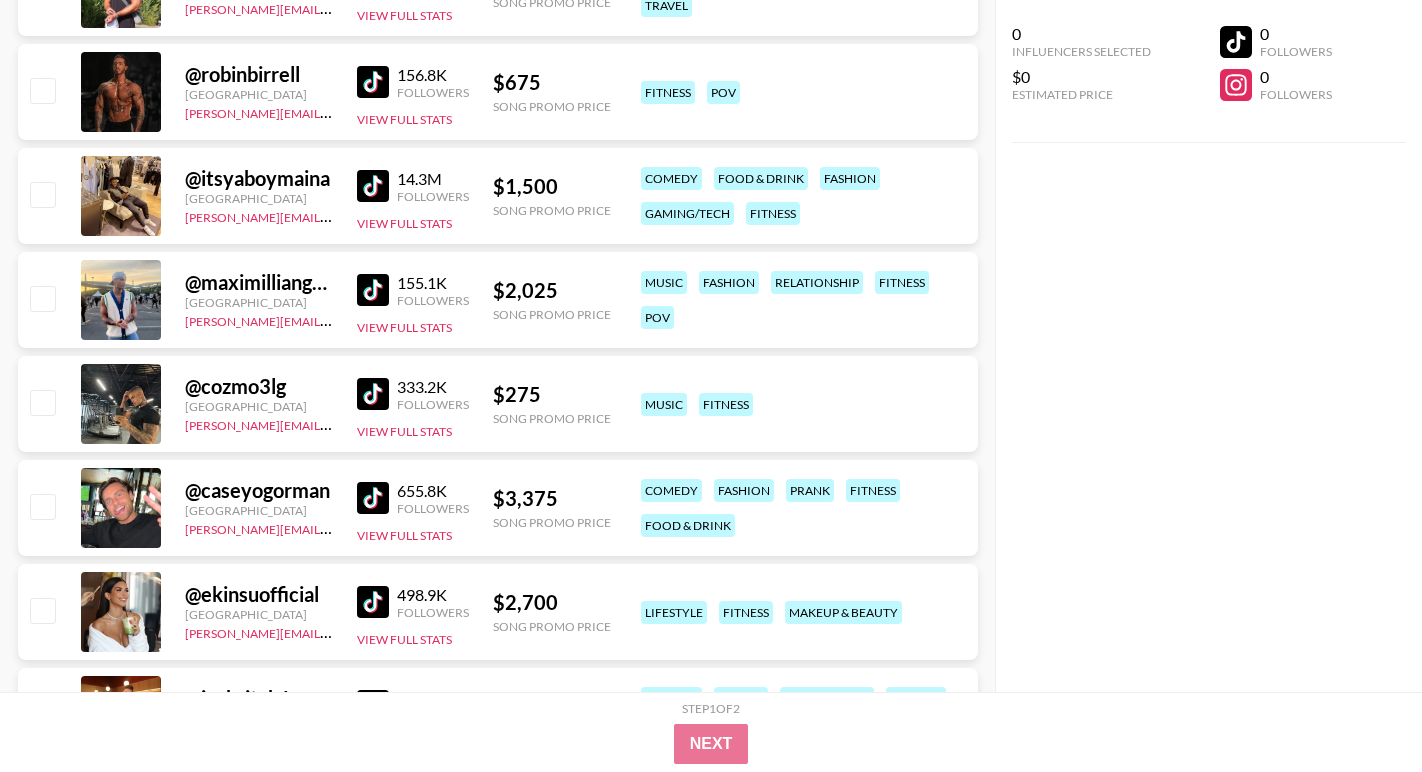 click at bounding box center (373, 394) 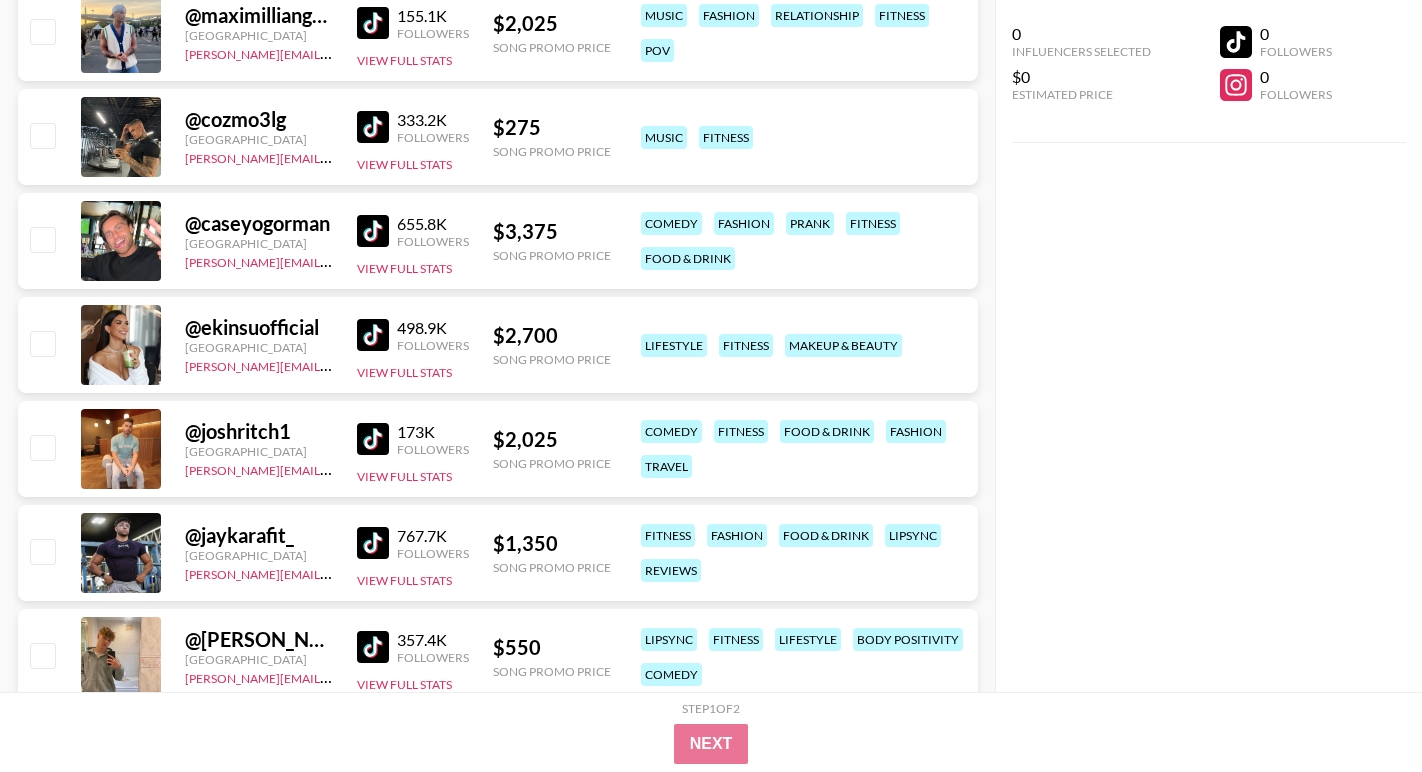 scroll, scrollTop: 905, scrollLeft: 0, axis: vertical 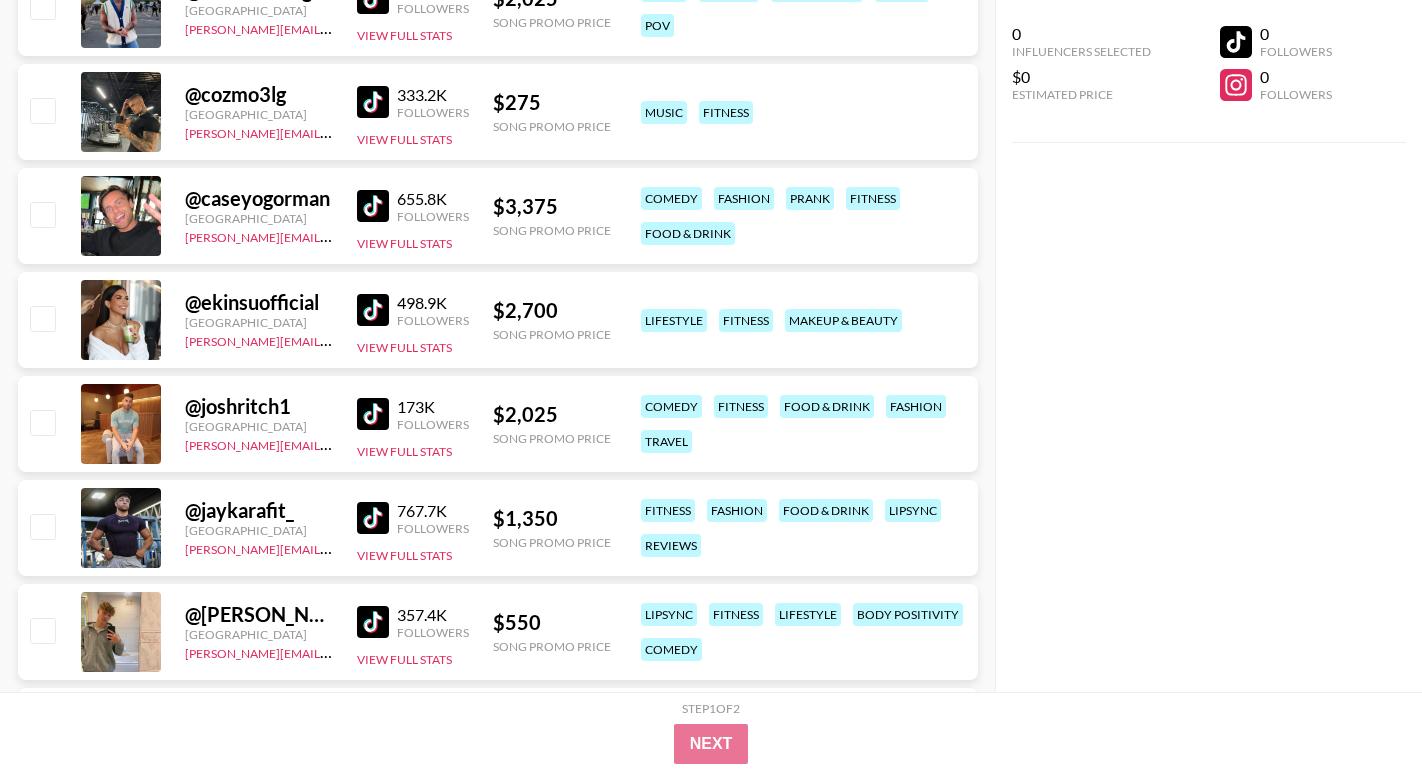 click at bounding box center [373, 518] 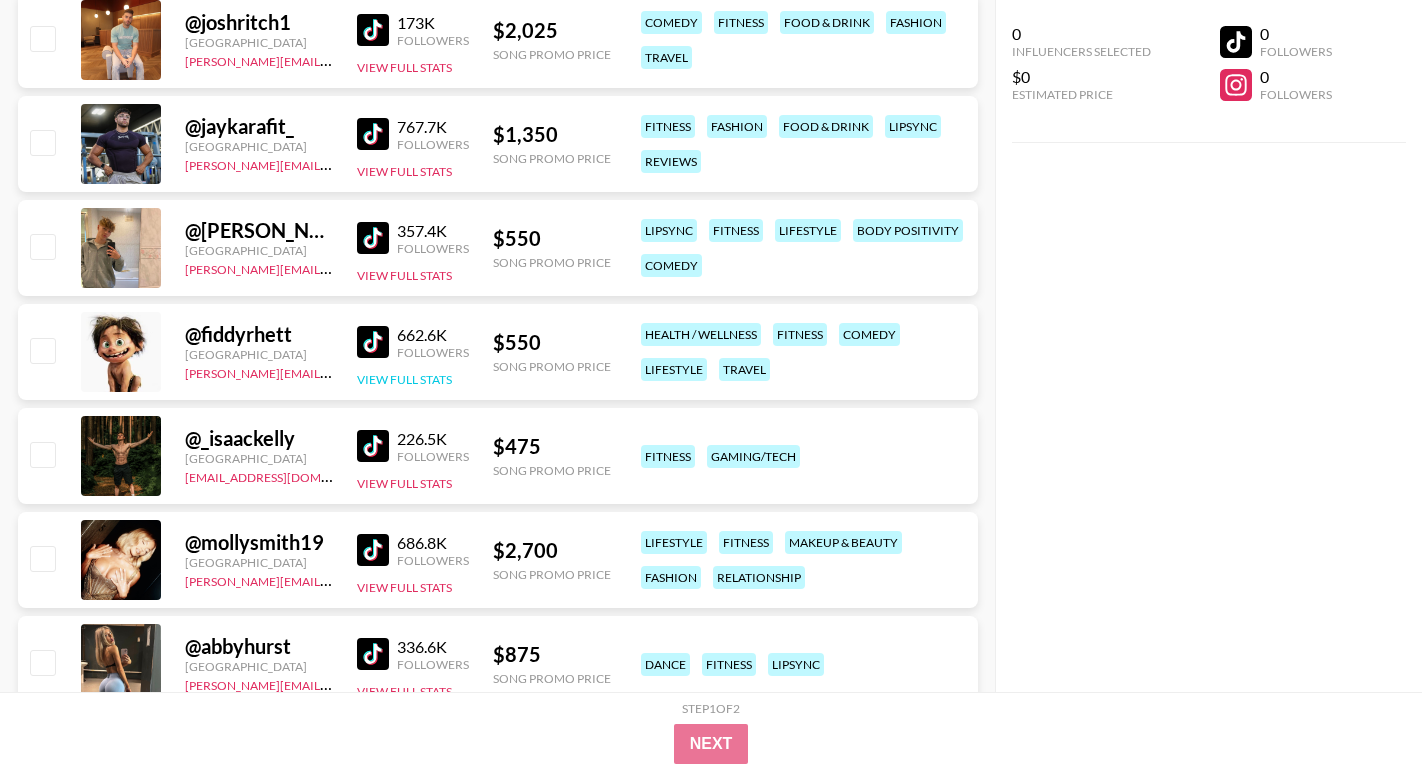 scroll, scrollTop: 1292, scrollLeft: 0, axis: vertical 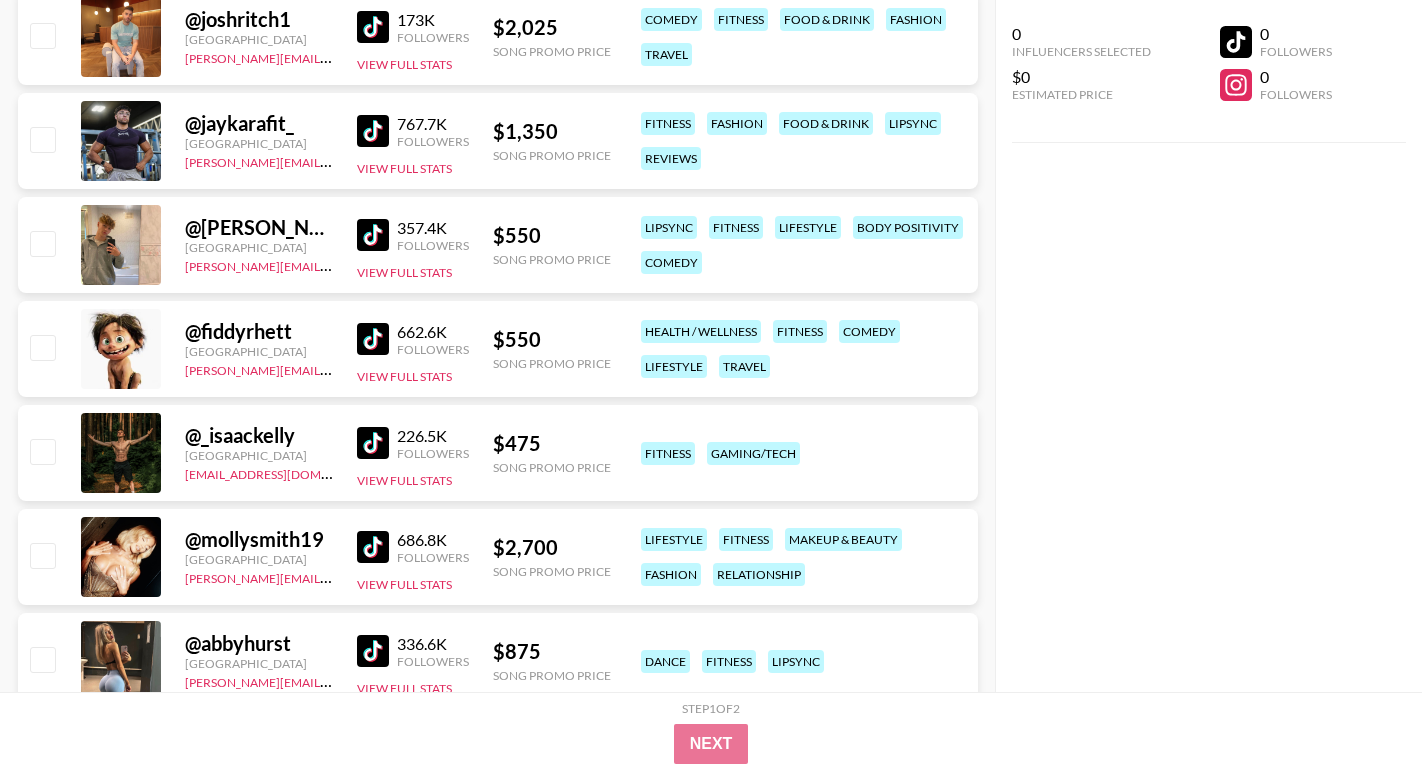 click at bounding box center [373, 443] 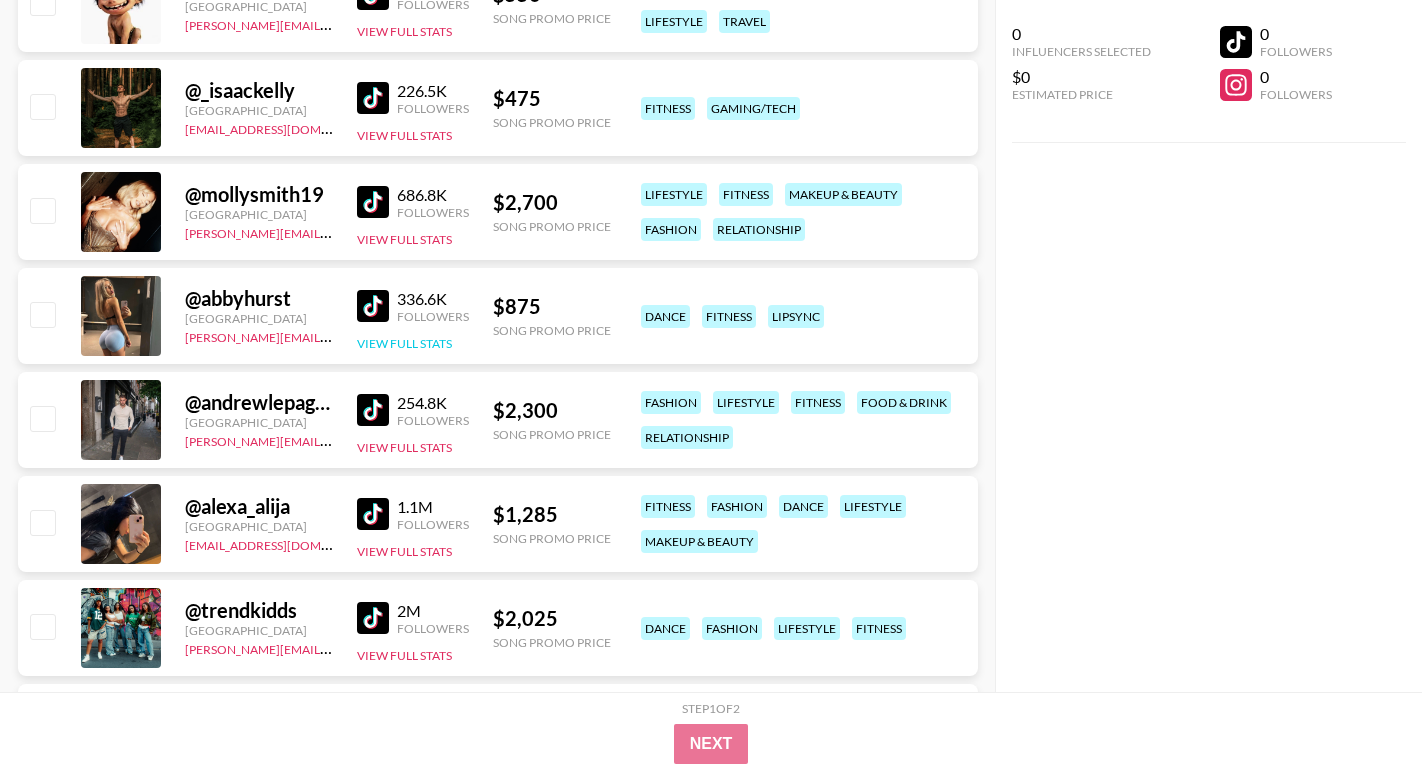 scroll, scrollTop: 1644, scrollLeft: 0, axis: vertical 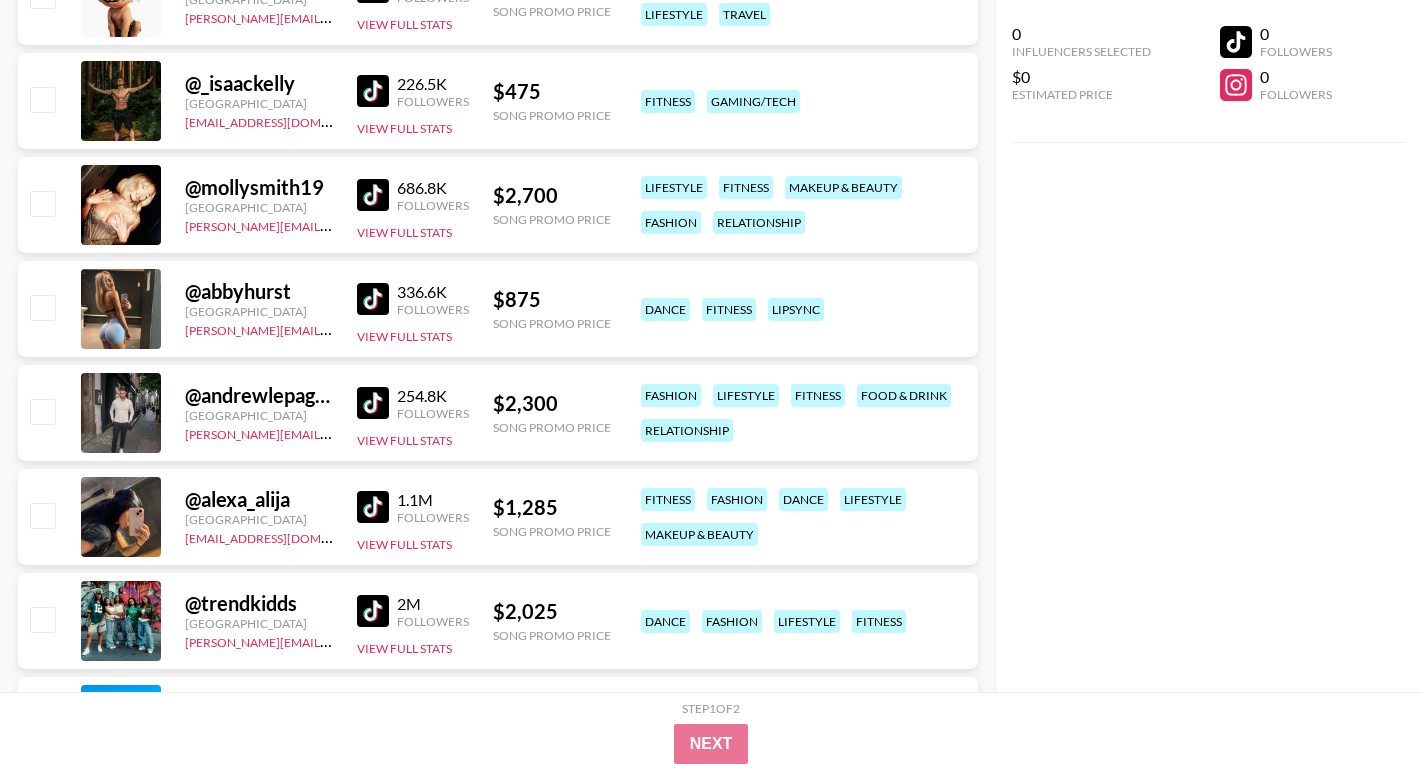 click at bounding box center (373, 403) 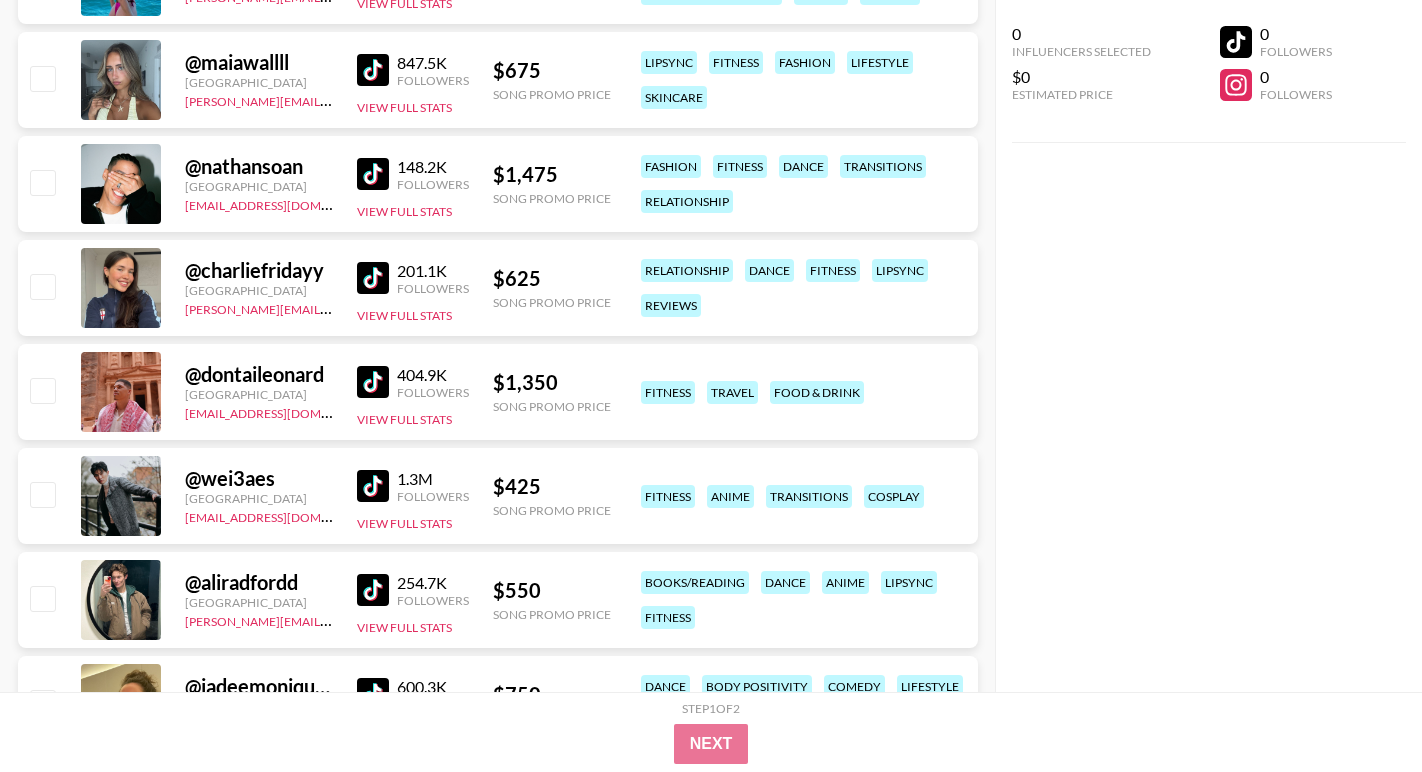 scroll, scrollTop: 2425, scrollLeft: 0, axis: vertical 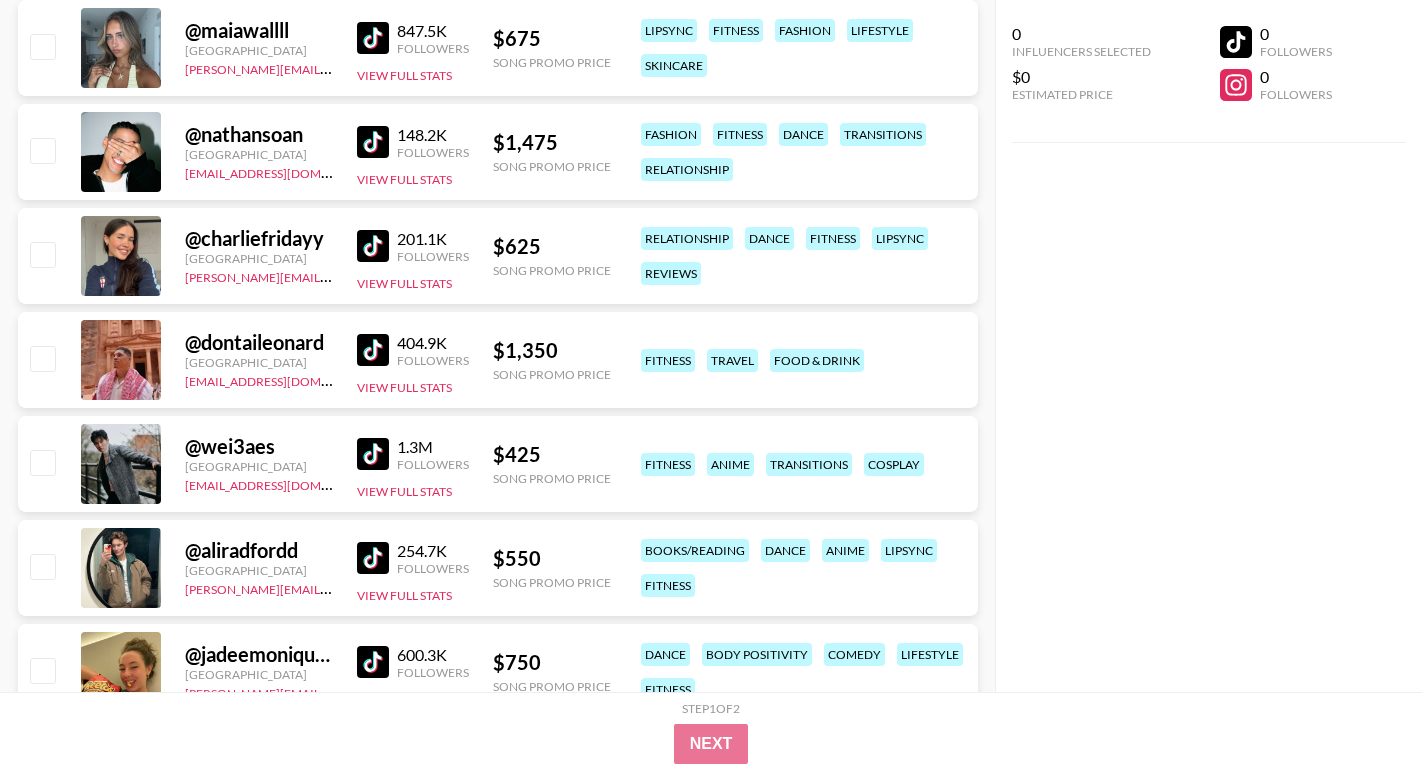 click on "404.9K Followers View Full Stats" at bounding box center [413, 360] 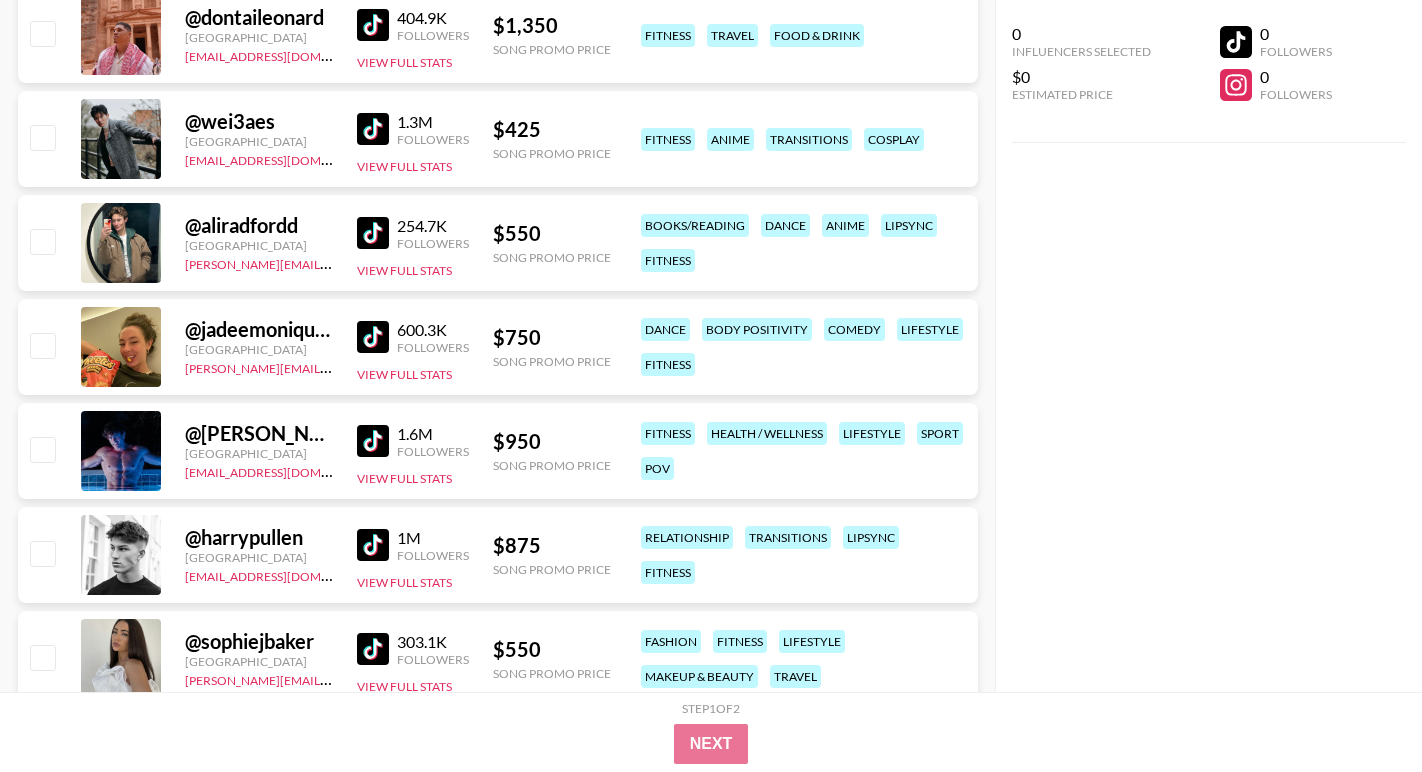 scroll, scrollTop: 2820, scrollLeft: 0, axis: vertical 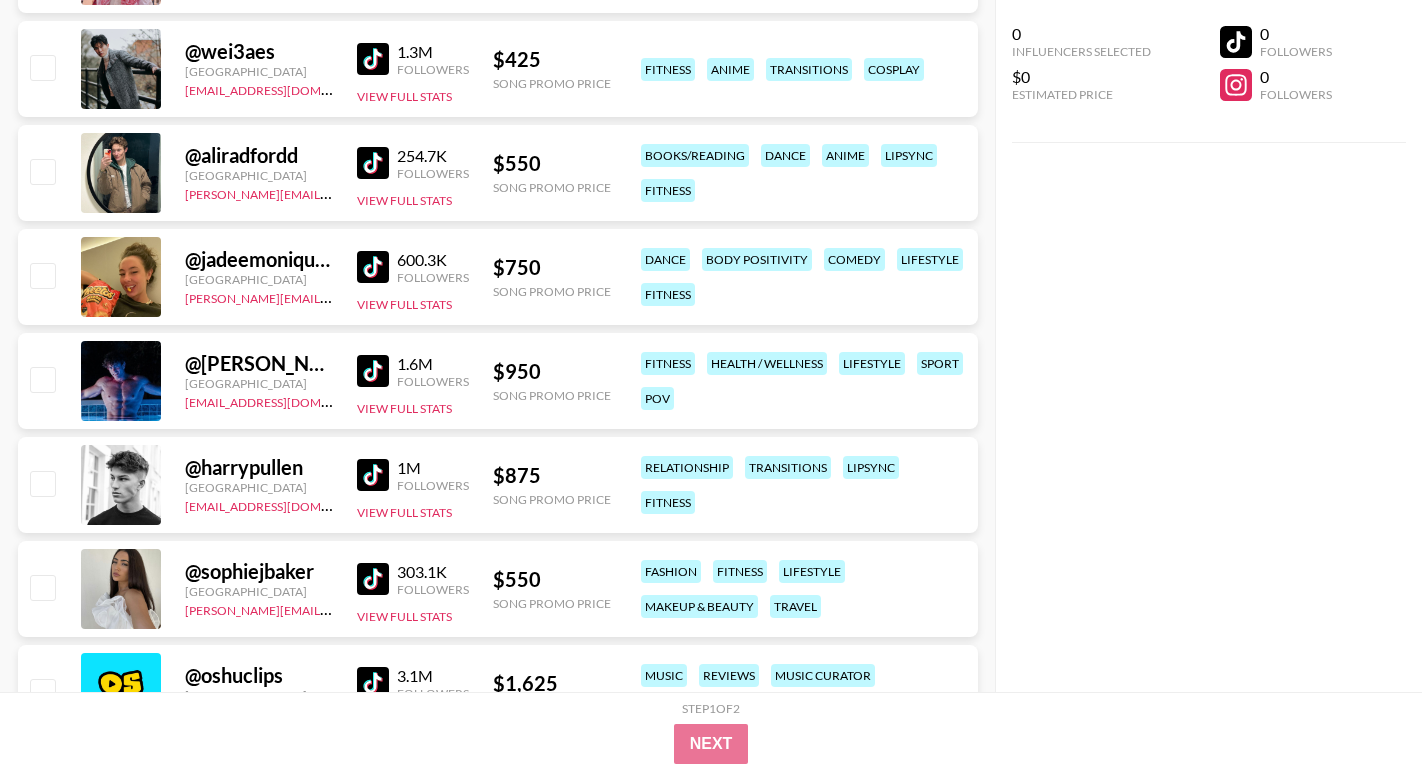 click at bounding box center (373, 371) 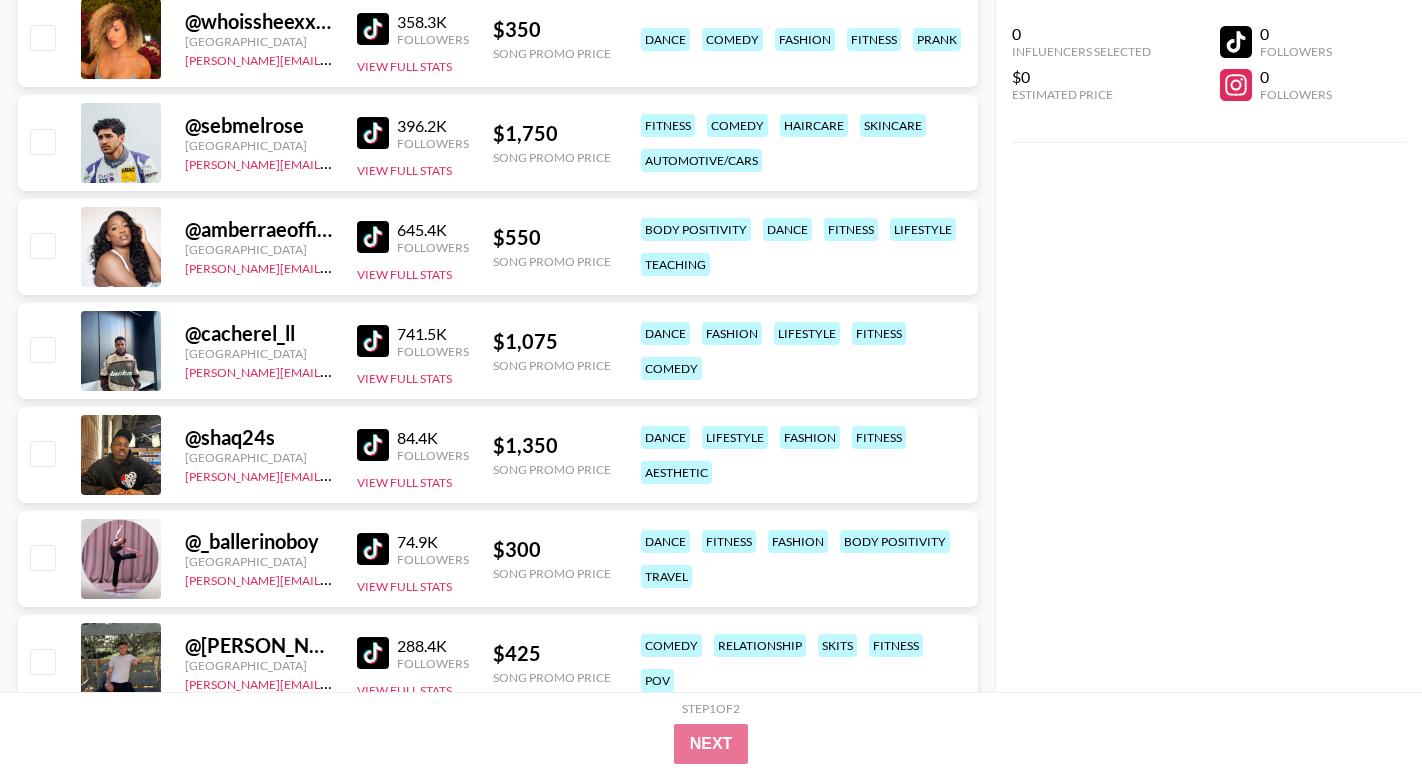 scroll, scrollTop: 3995, scrollLeft: 0, axis: vertical 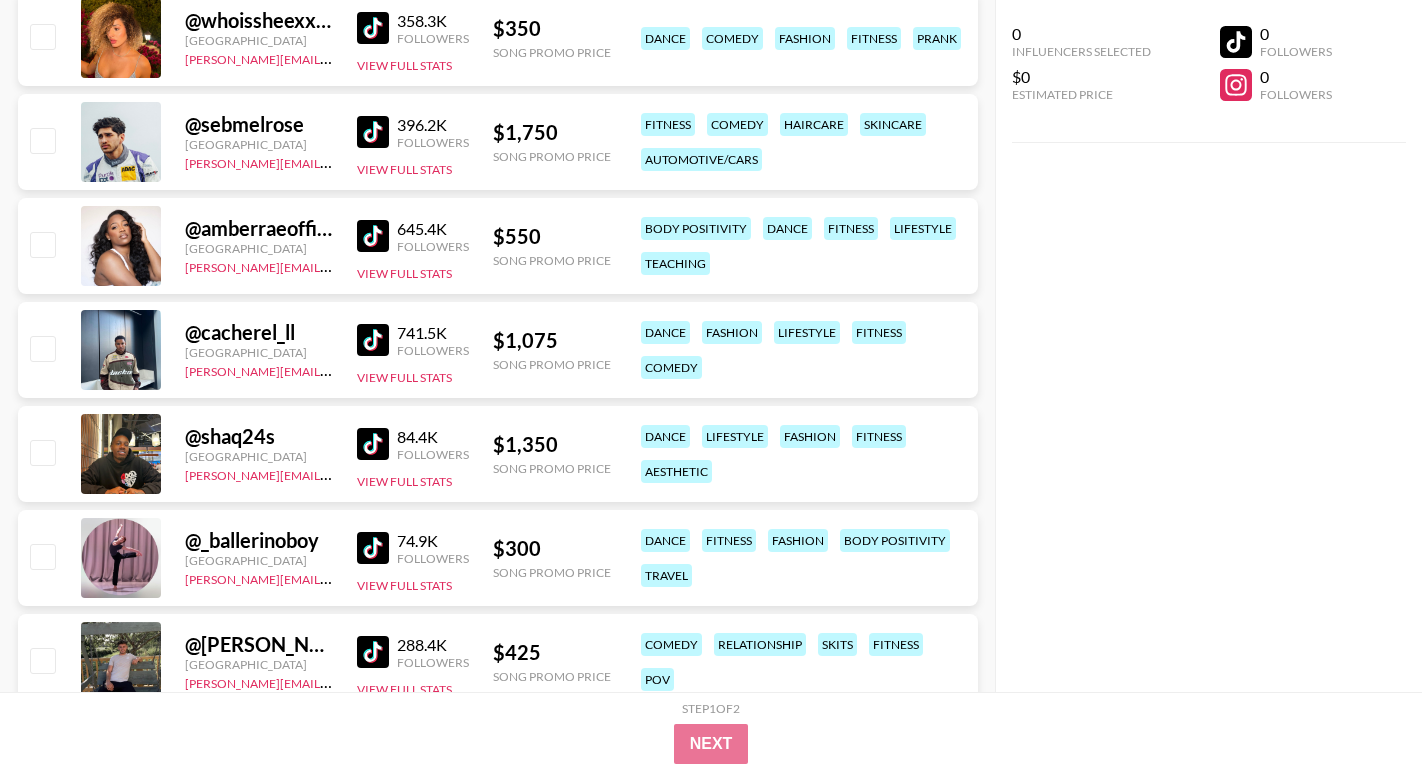 click at bounding box center (373, 340) 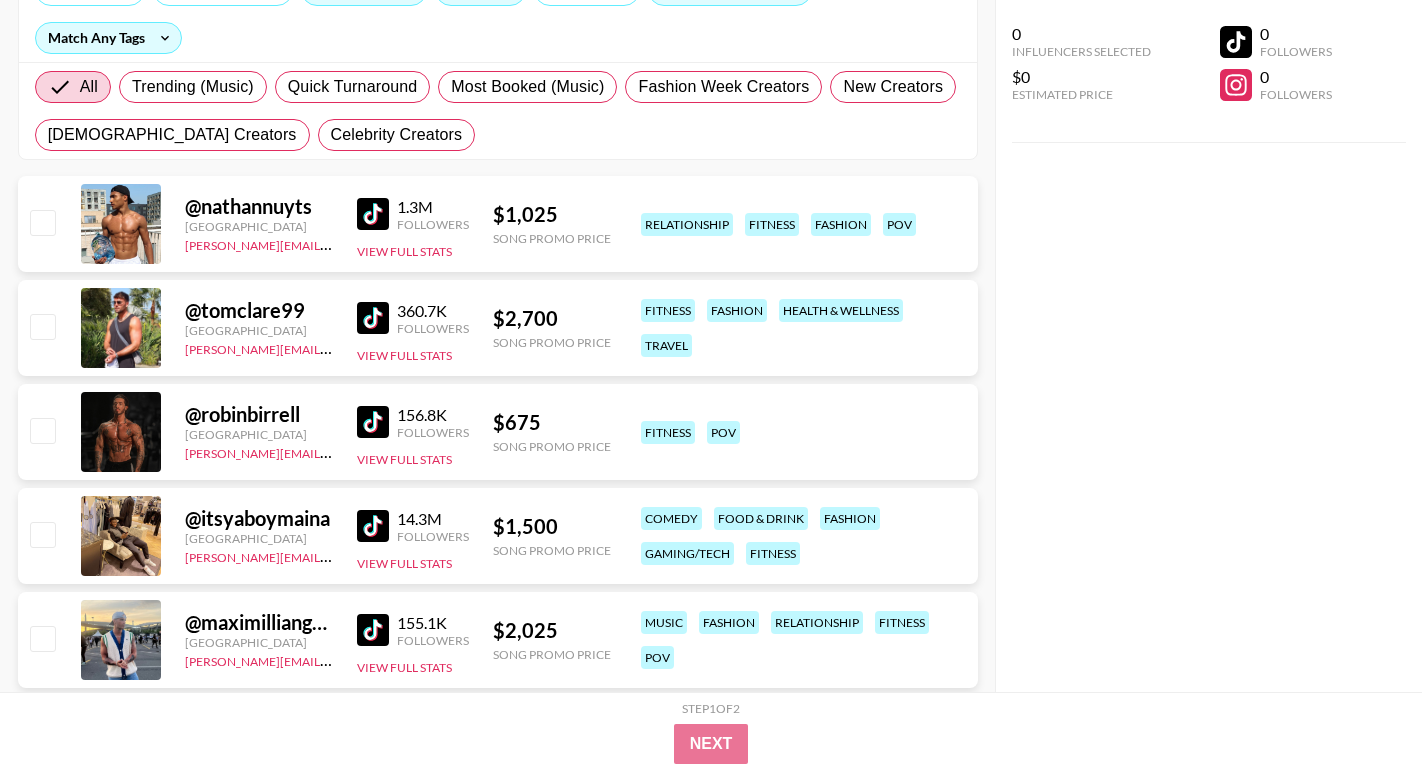 scroll, scrollTop: 0, scrollLeft: 0, axis: both 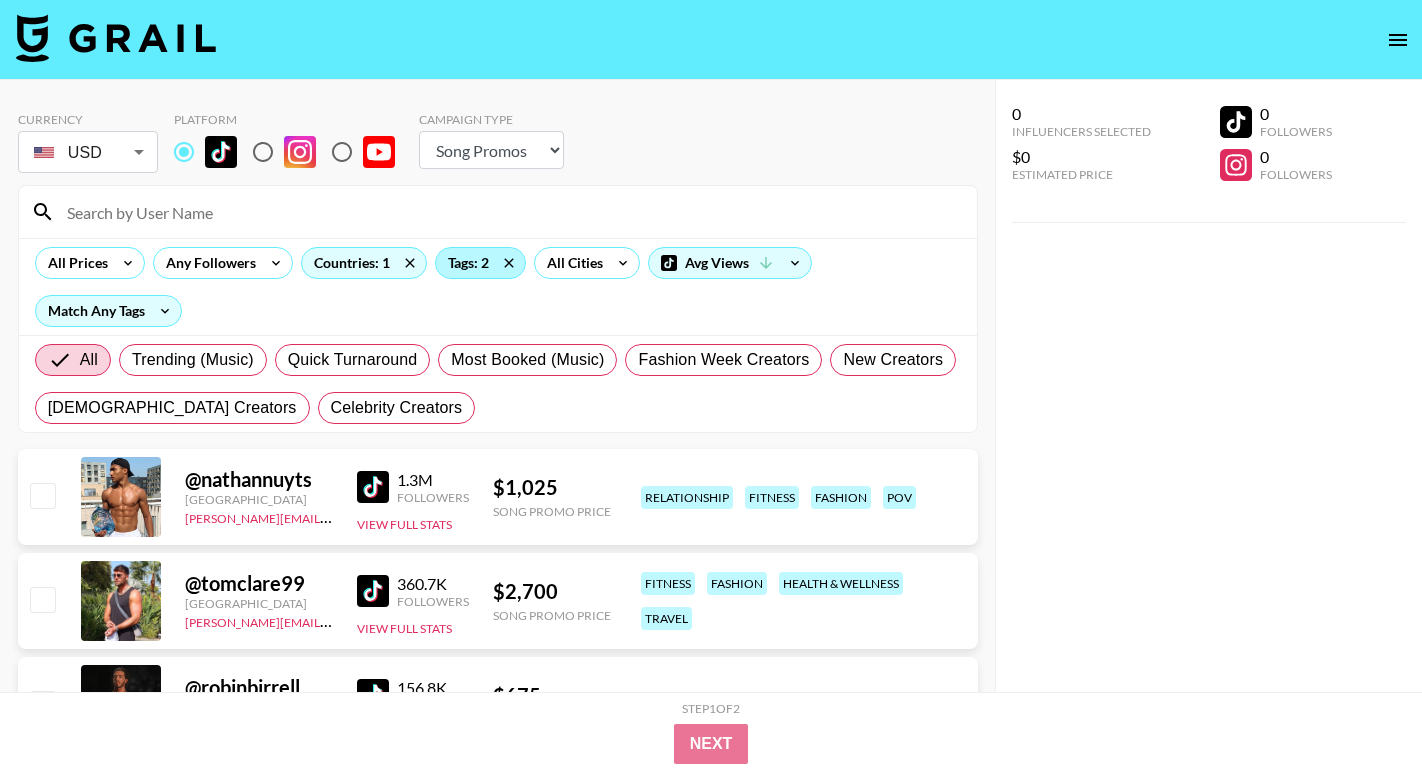 click on "Tags: 2" at bounding box center [480, 263] 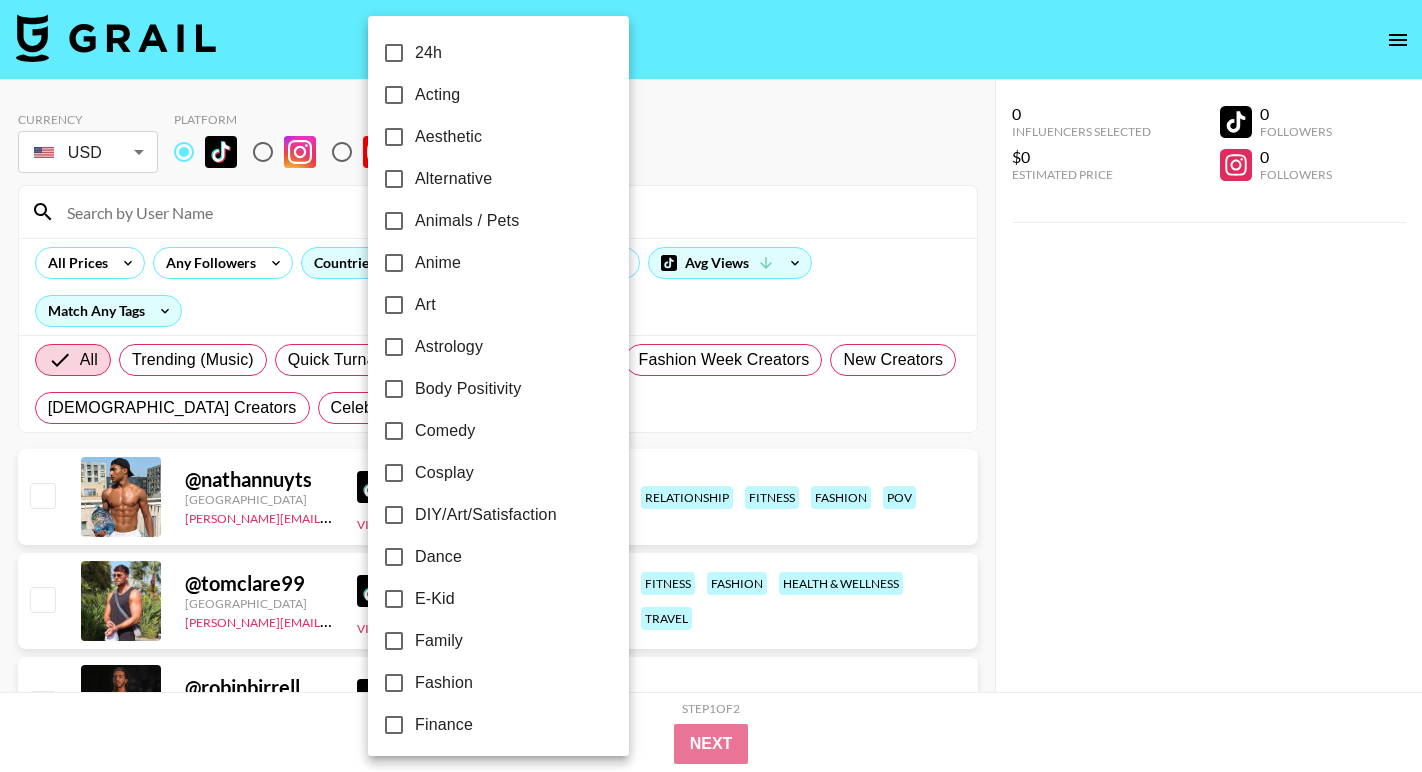 click at bounding box center [711, 386] 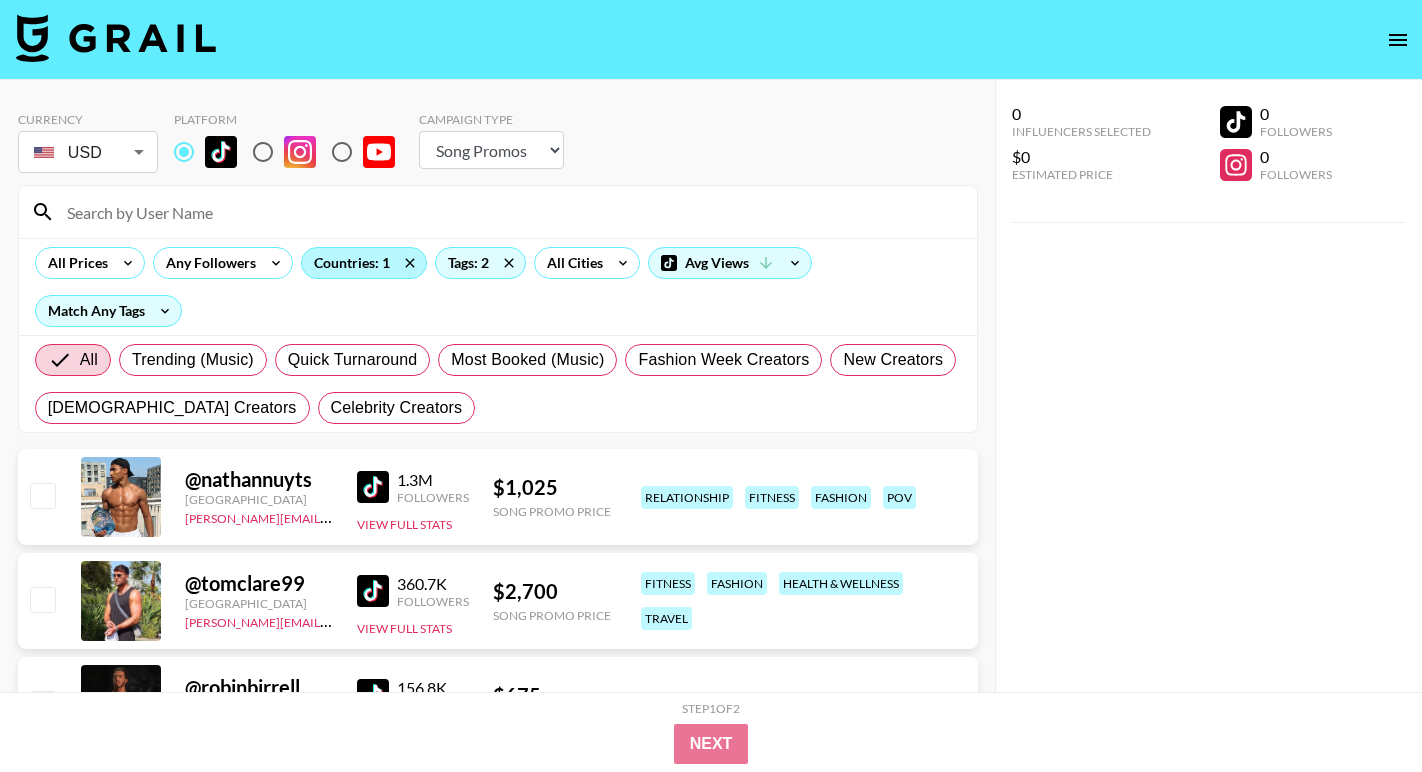 click on "Countries: 1" at bounding box center (364, 263) 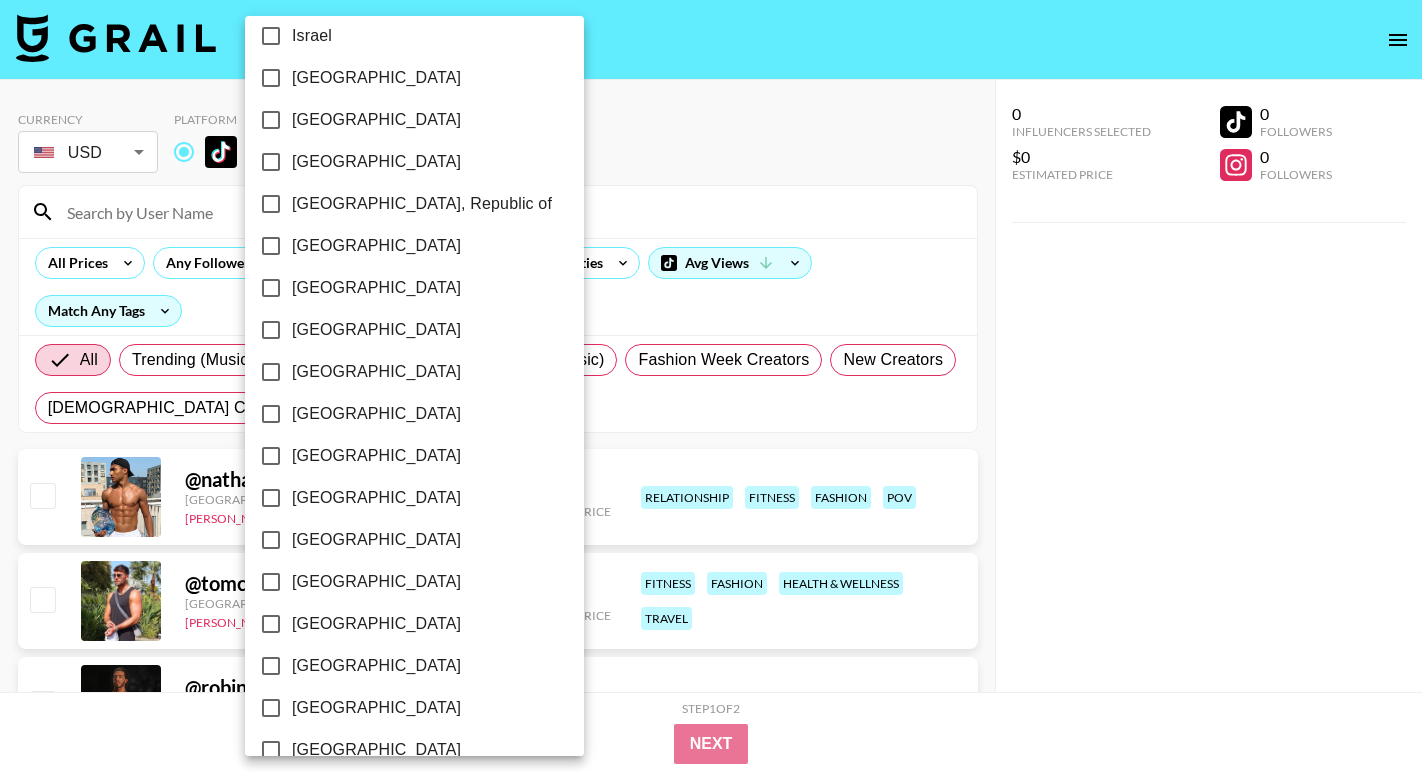 scroll, scrollTop: 1560, scrollLeft: 0, axis: vertical 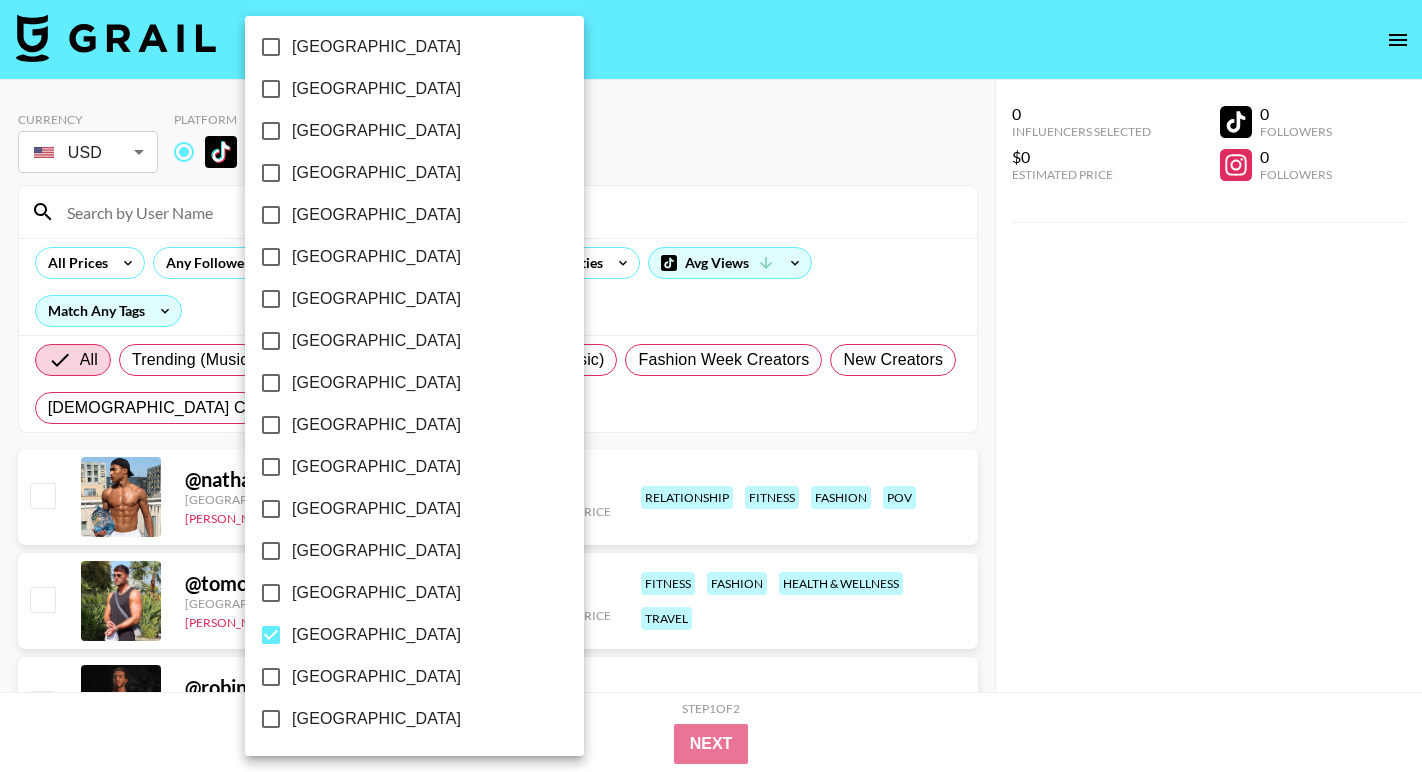 click on "[GEOGRAPHIC_DATA]" at bounding box center [401, 635] 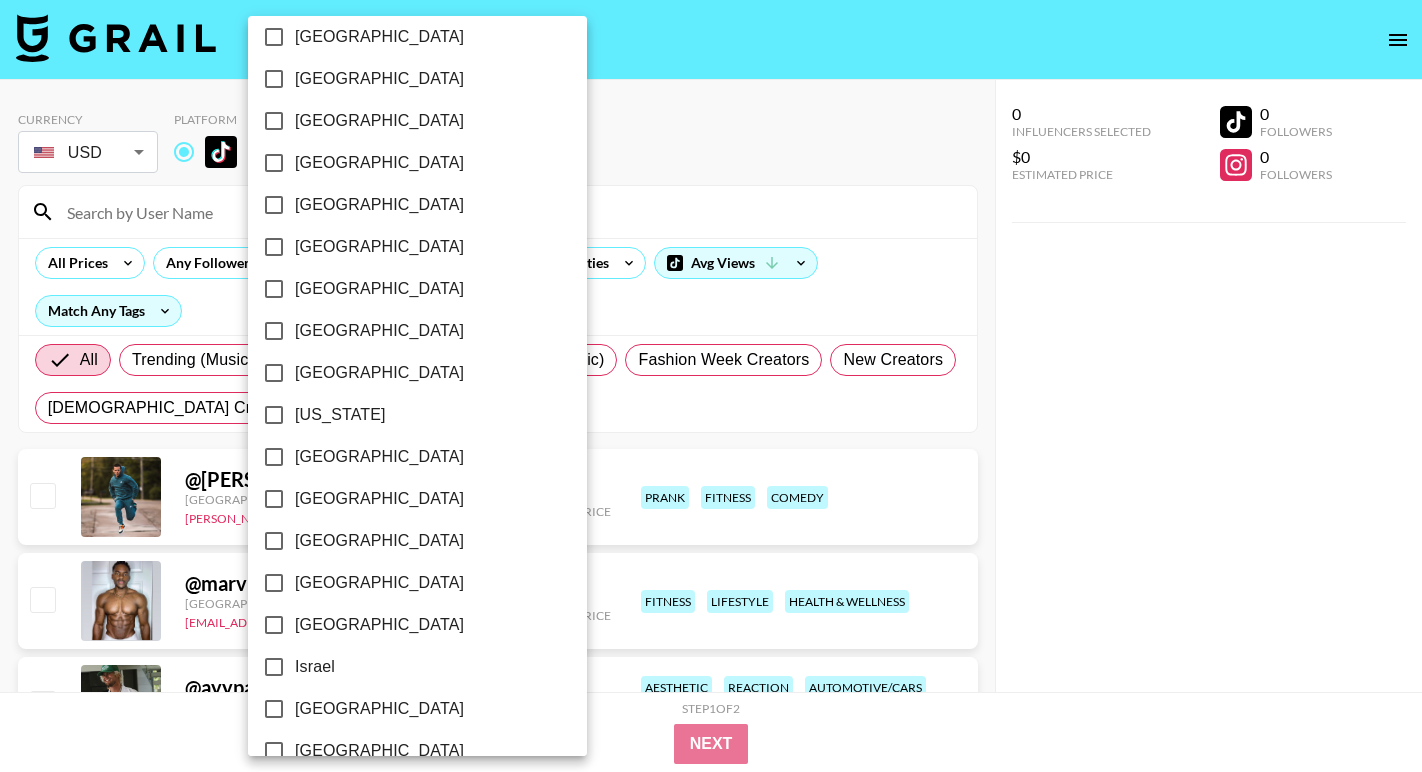 scroll, scrollTop: 0, scrollLeft: 0, axis: both 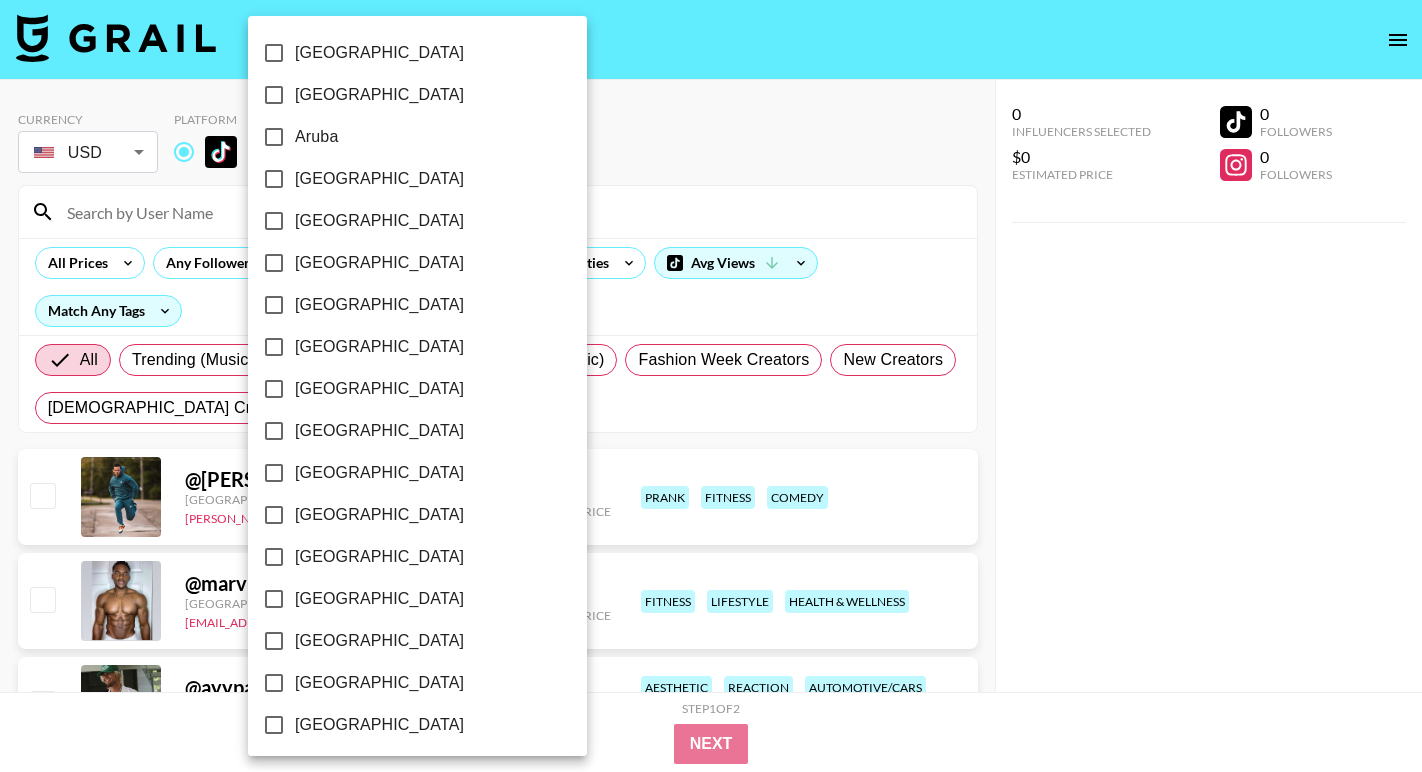 click on "[GEOGRAPHIC_DATA]" at bounding box center [379, 179] 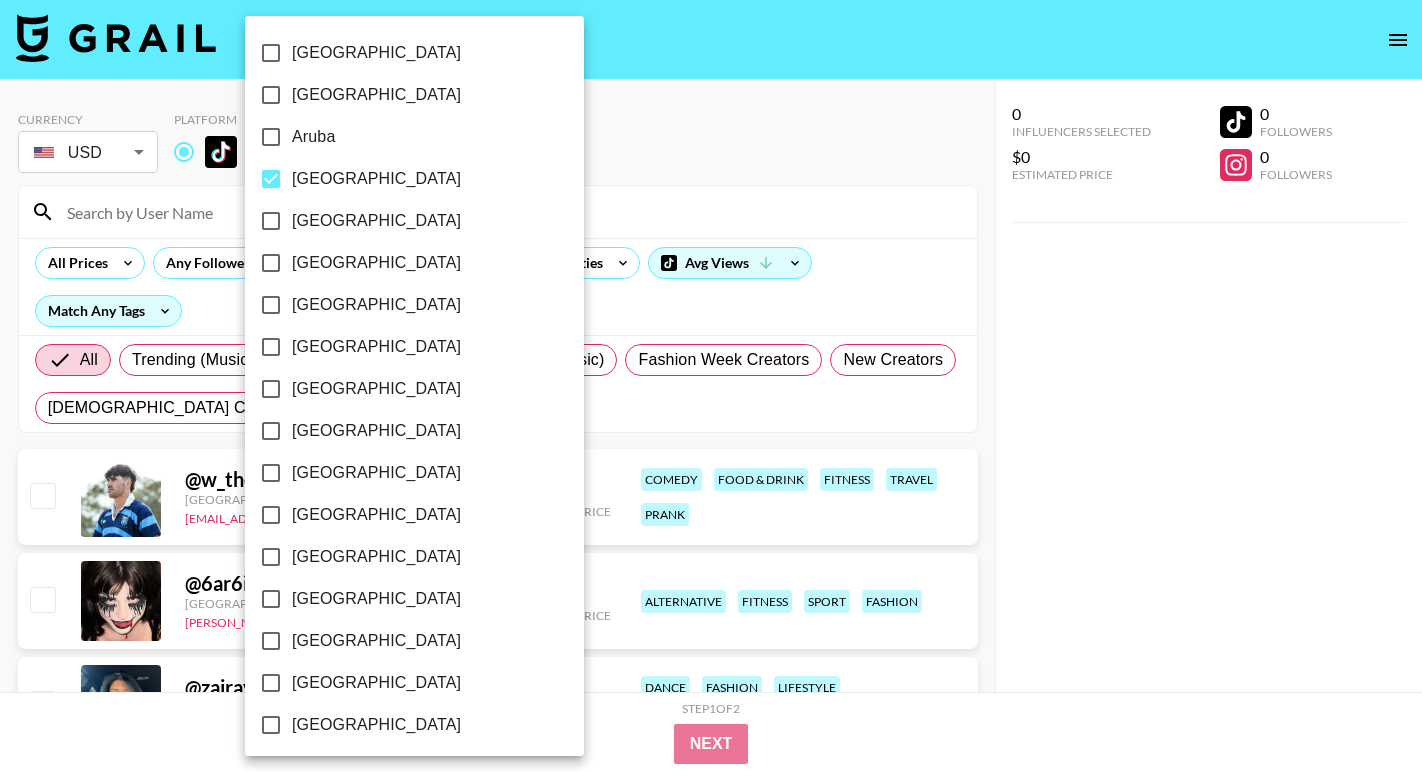 click at bounding box center (711, 386) 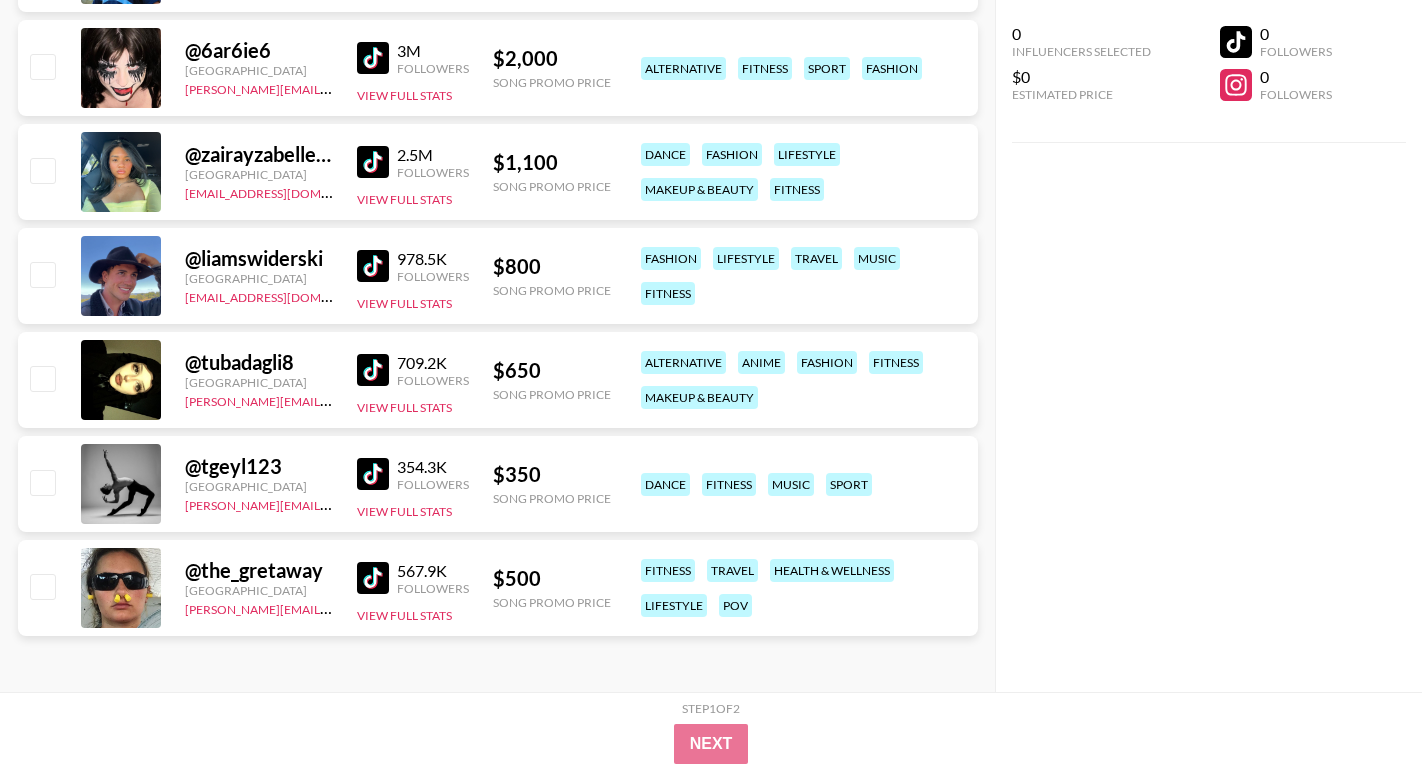 scroll, scrollTop: 0, scrollLeft: 0, axis: both 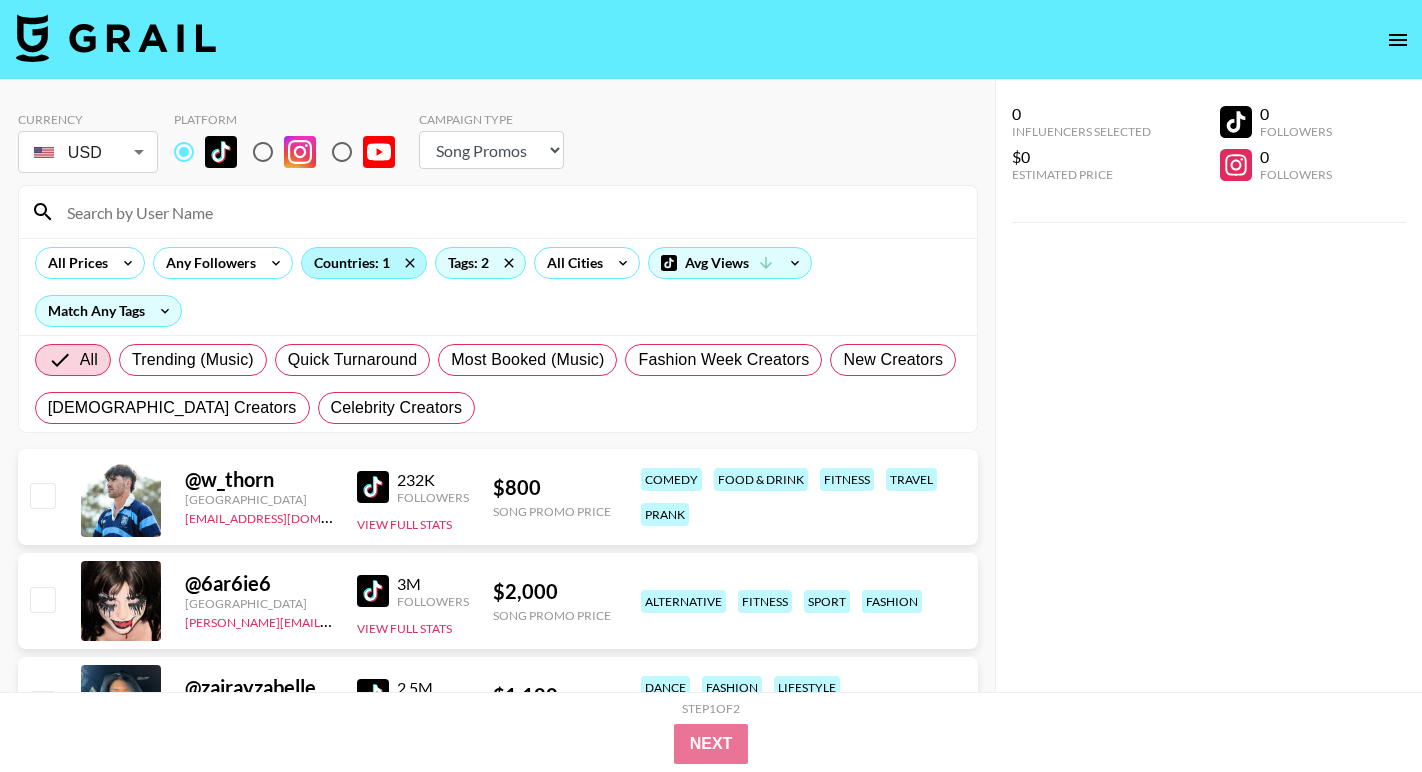 click on "Countries: 1" at bounding box center (364, 263) 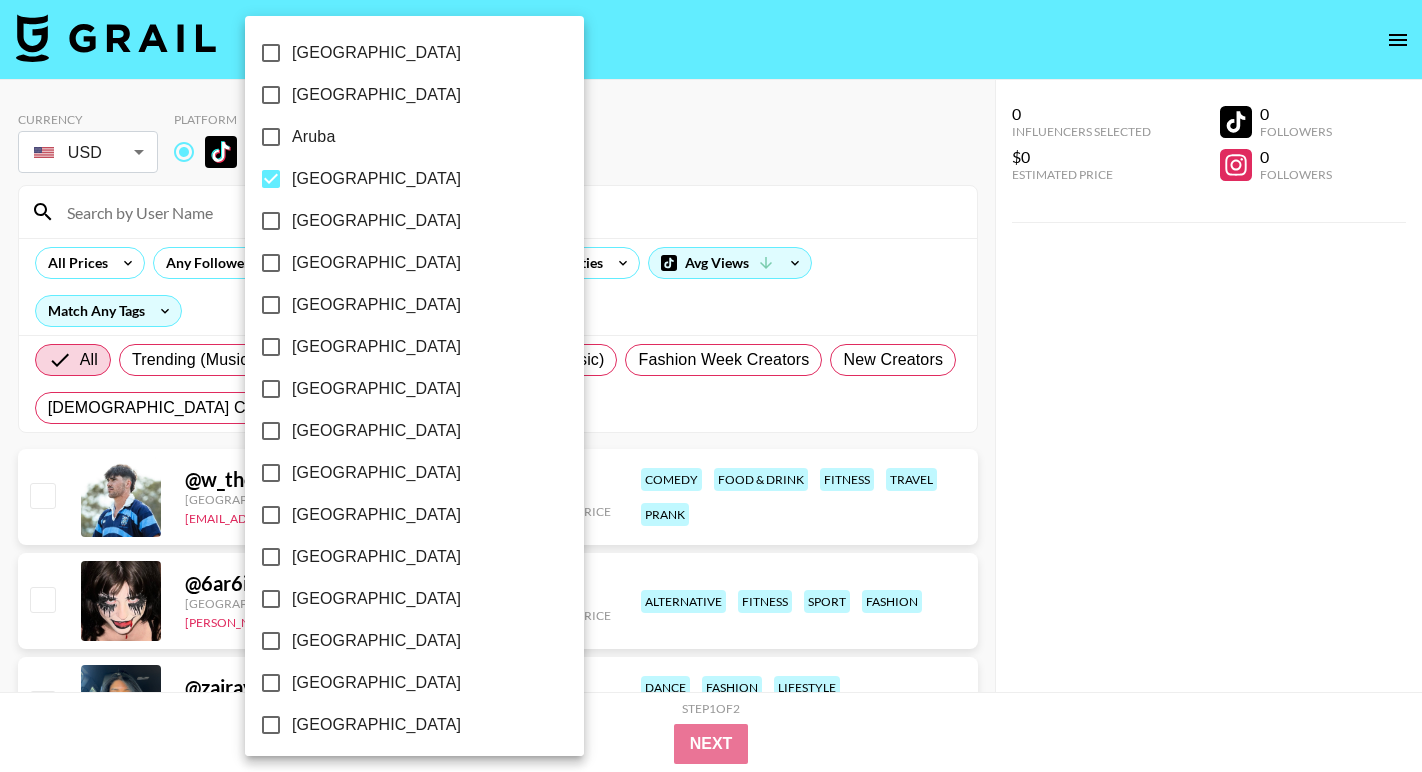 click on "[GEOGRAPHIC_DATA]" at bounding box center [376, 179] 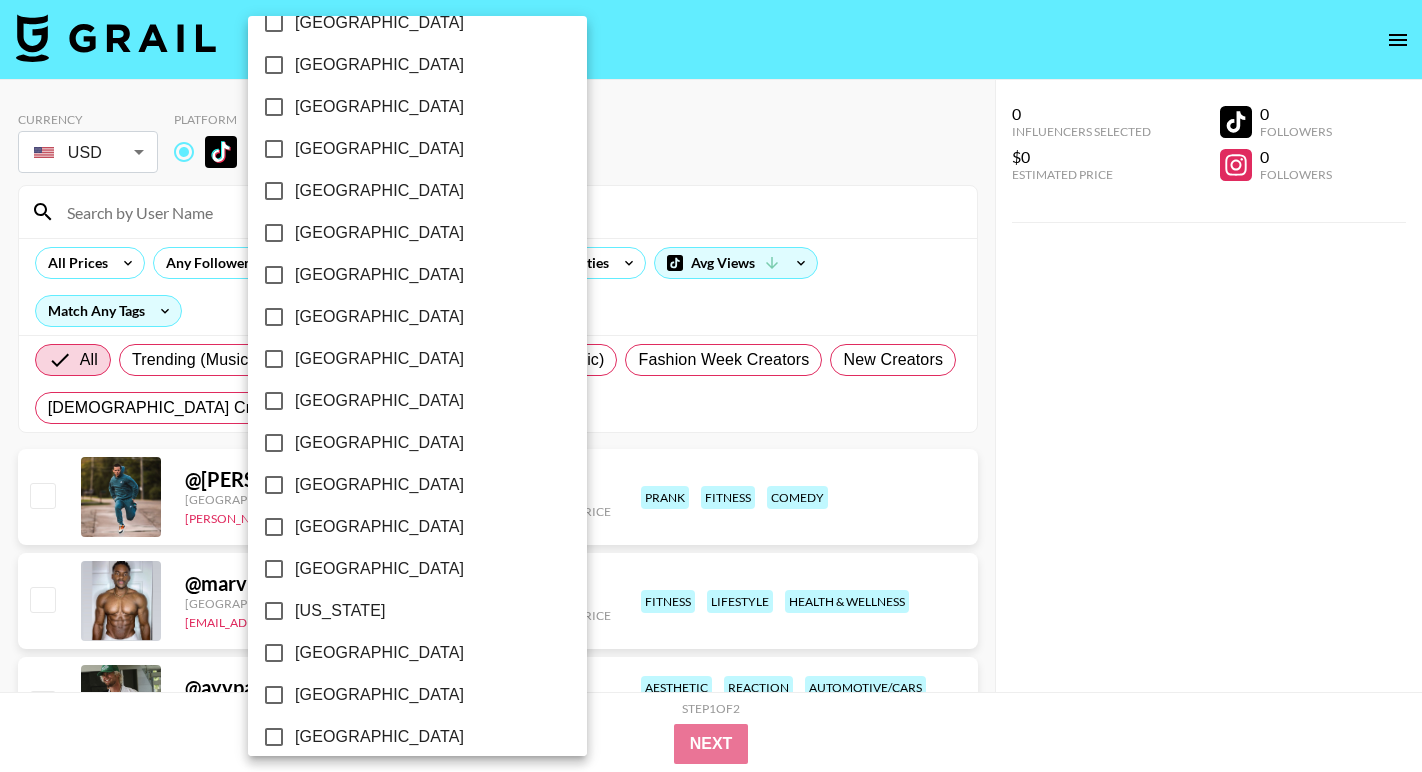 scroll, scrollTop: 170, scrollLeft: 0, axis: vertical 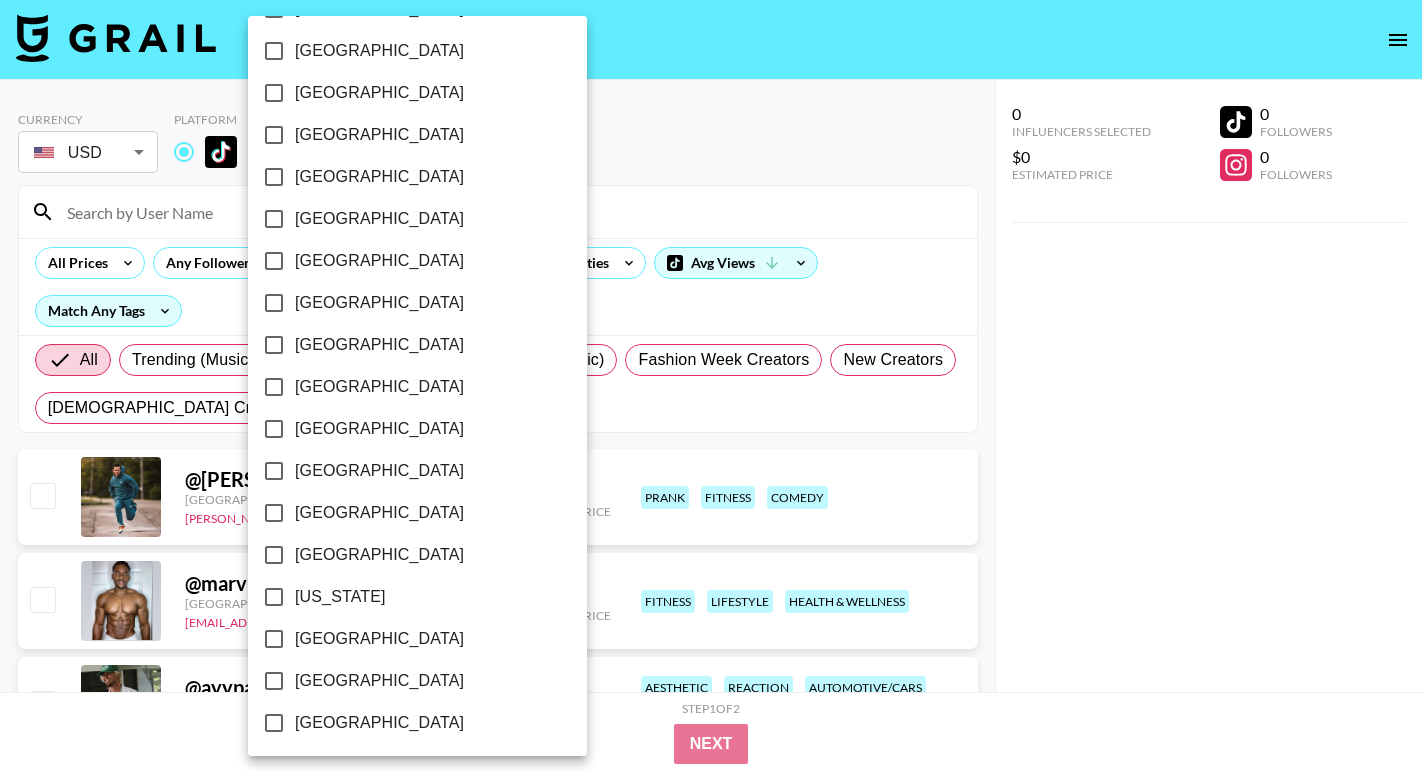 click on "[US_STATE]" at bounding box center [340, 597] 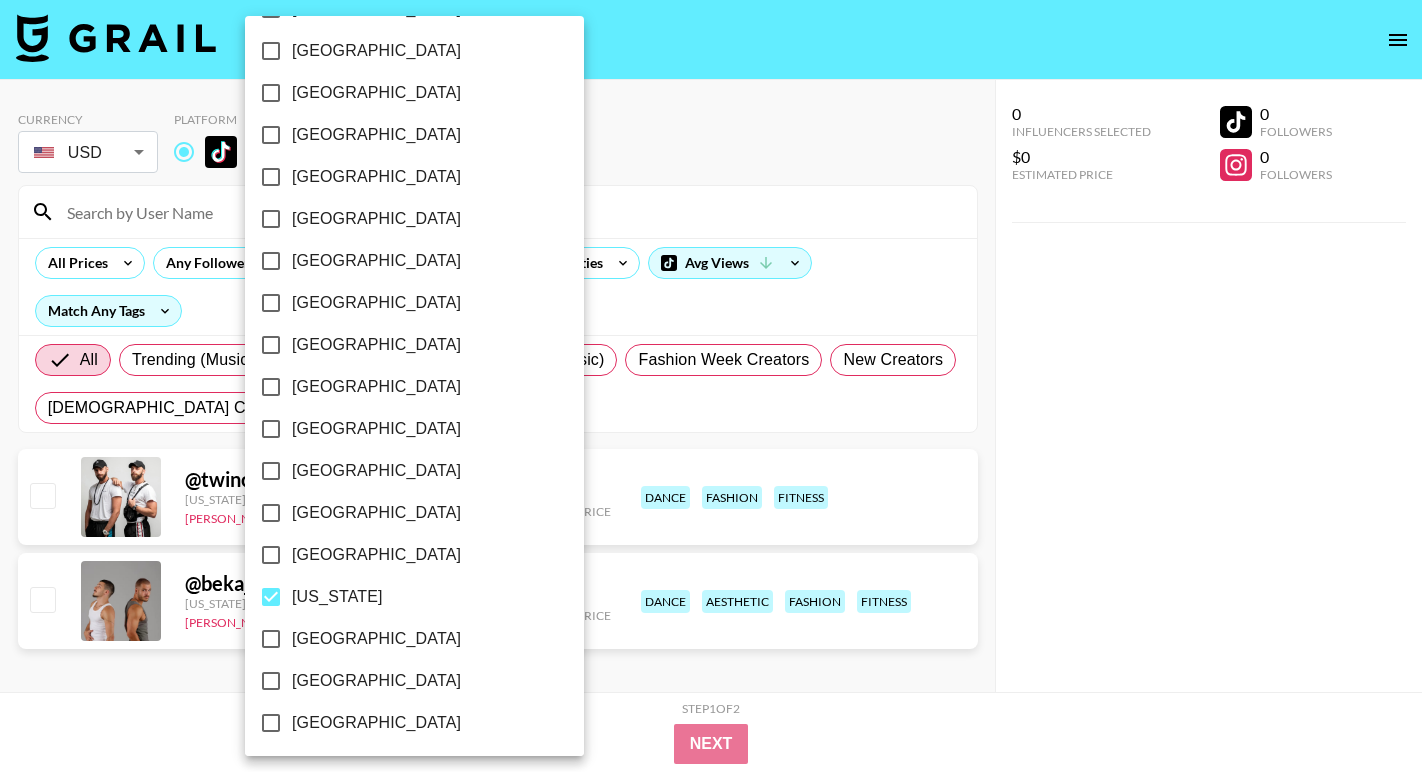 click on "[US_STATE]" at bounding box center [337, 597] 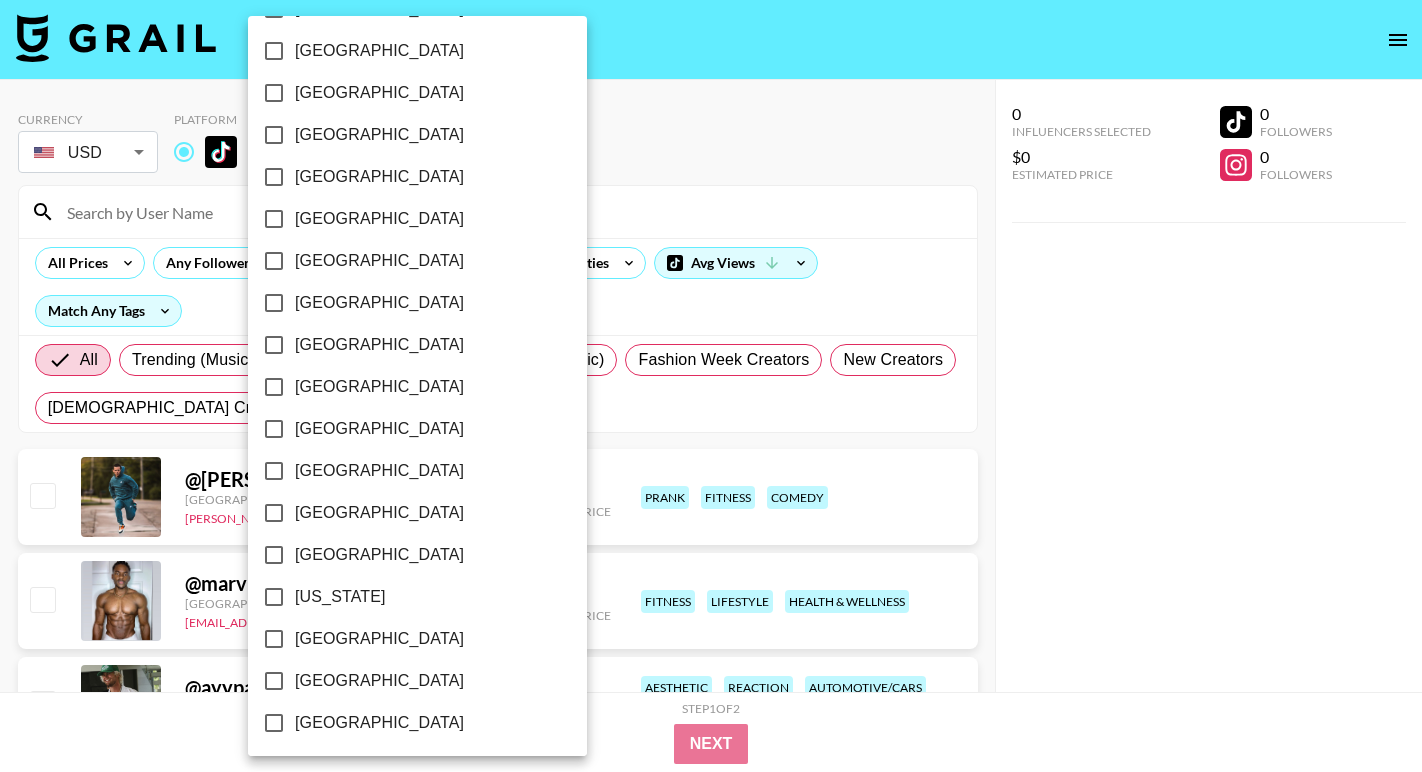 click on "[GEOGRAPHIC_DATA]" at bounding box center (379, 639) 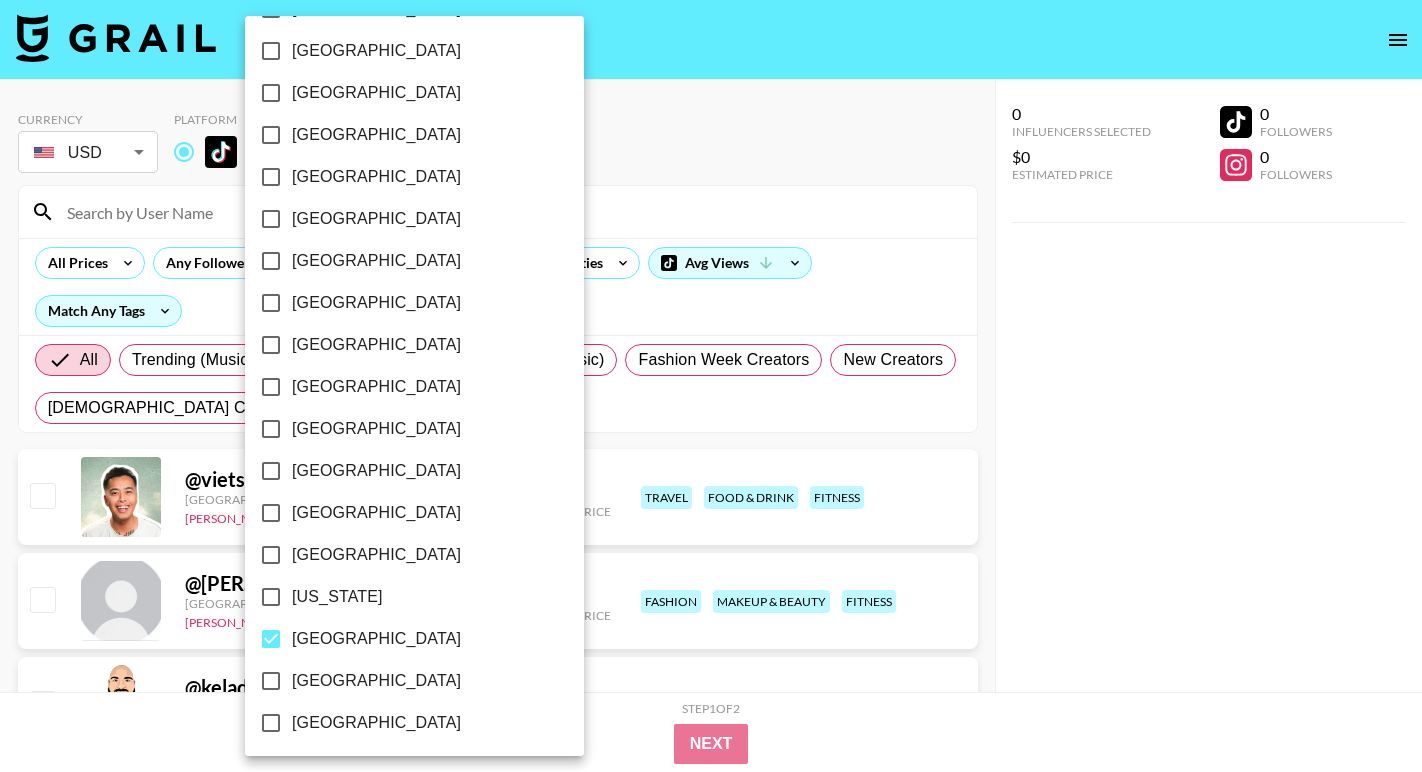 click at bounding box center [711, 386] 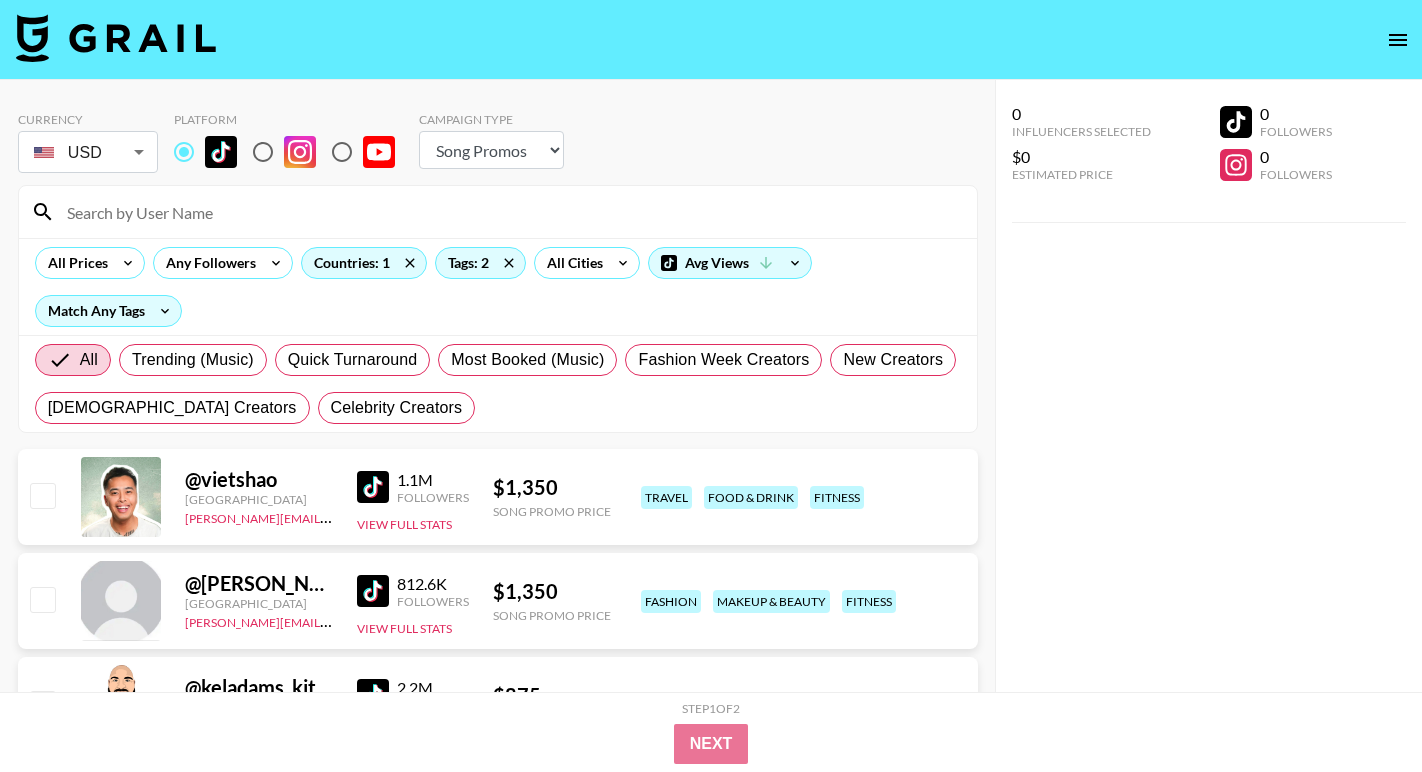 scroll, scrollTop: 0, scrollLeft: 0, axis: both 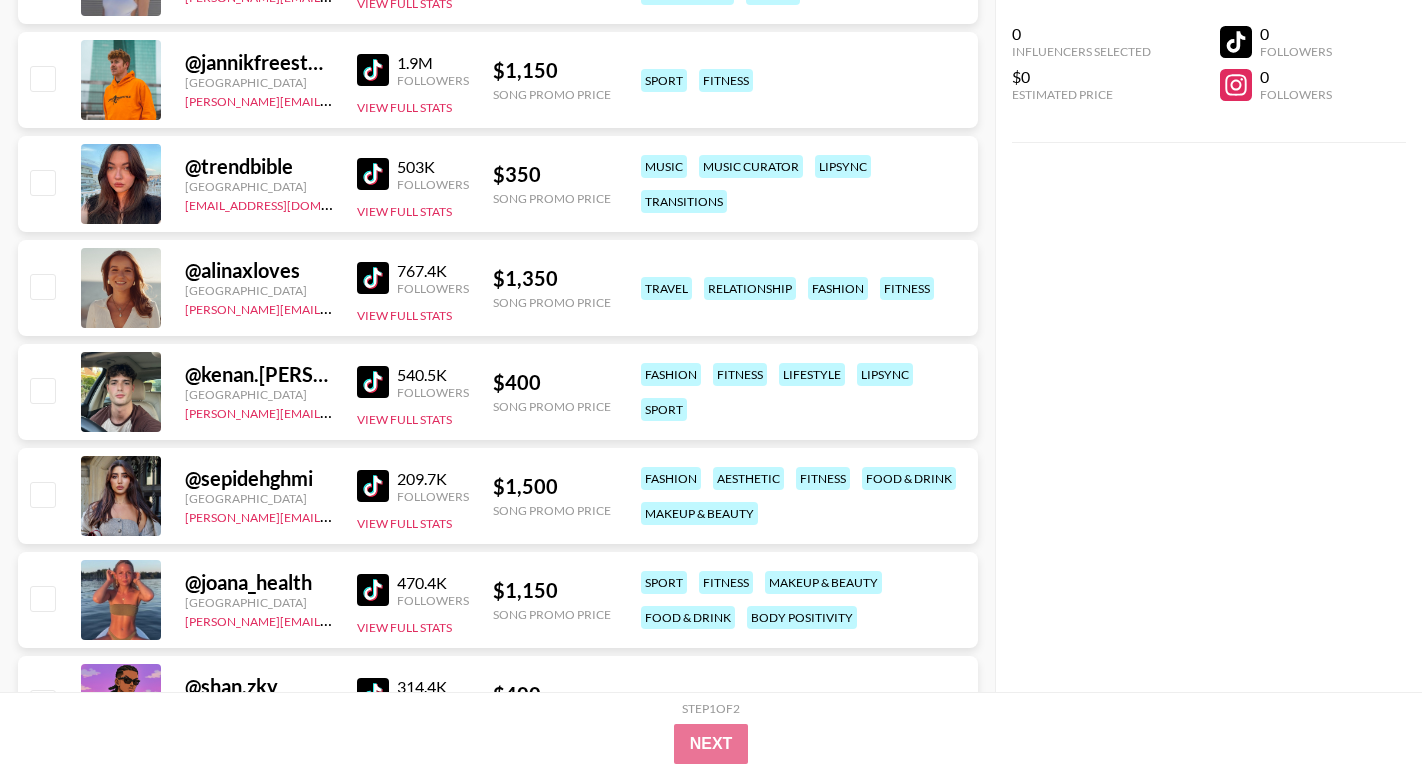 click at bounding box center [373, 70] 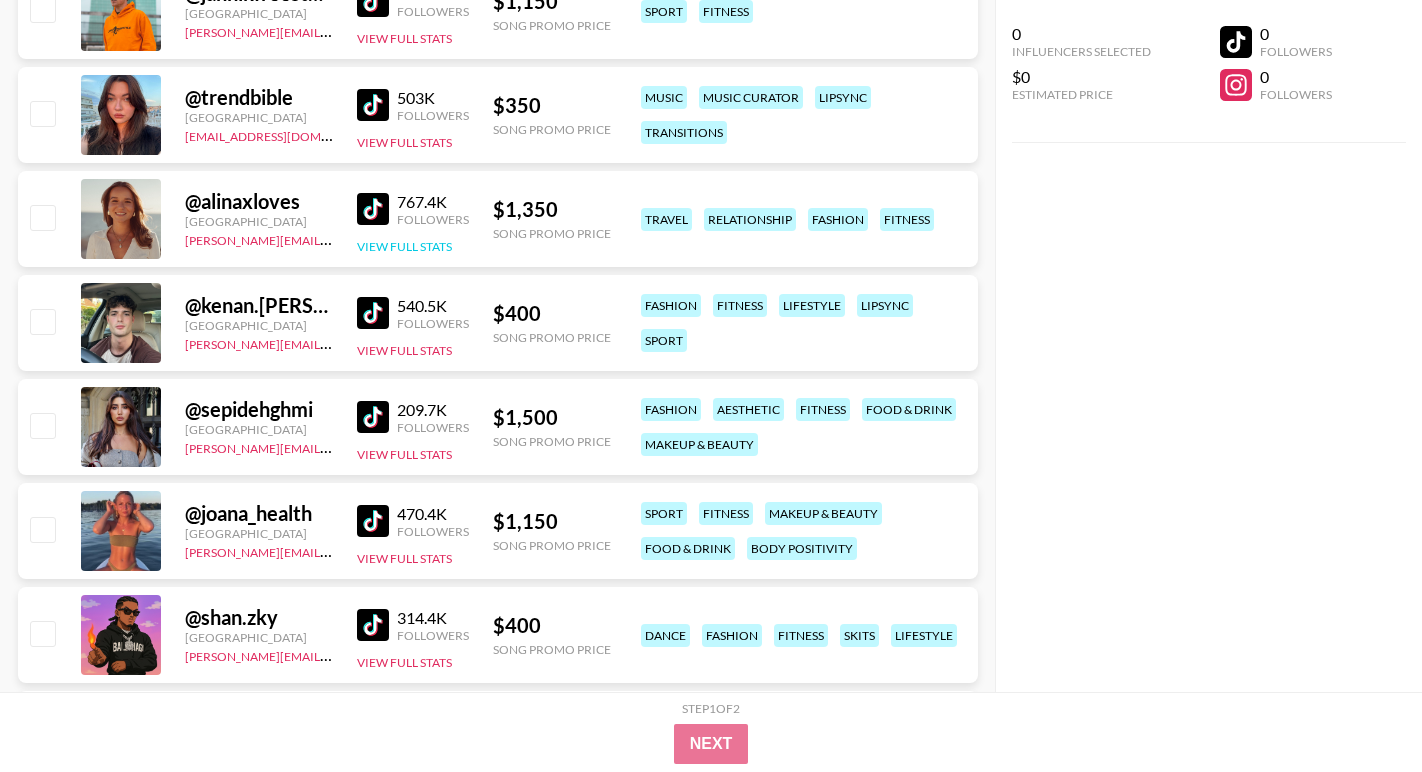 scroll, scrollTop: 1334, scrollLeft: 0, axis: vertical 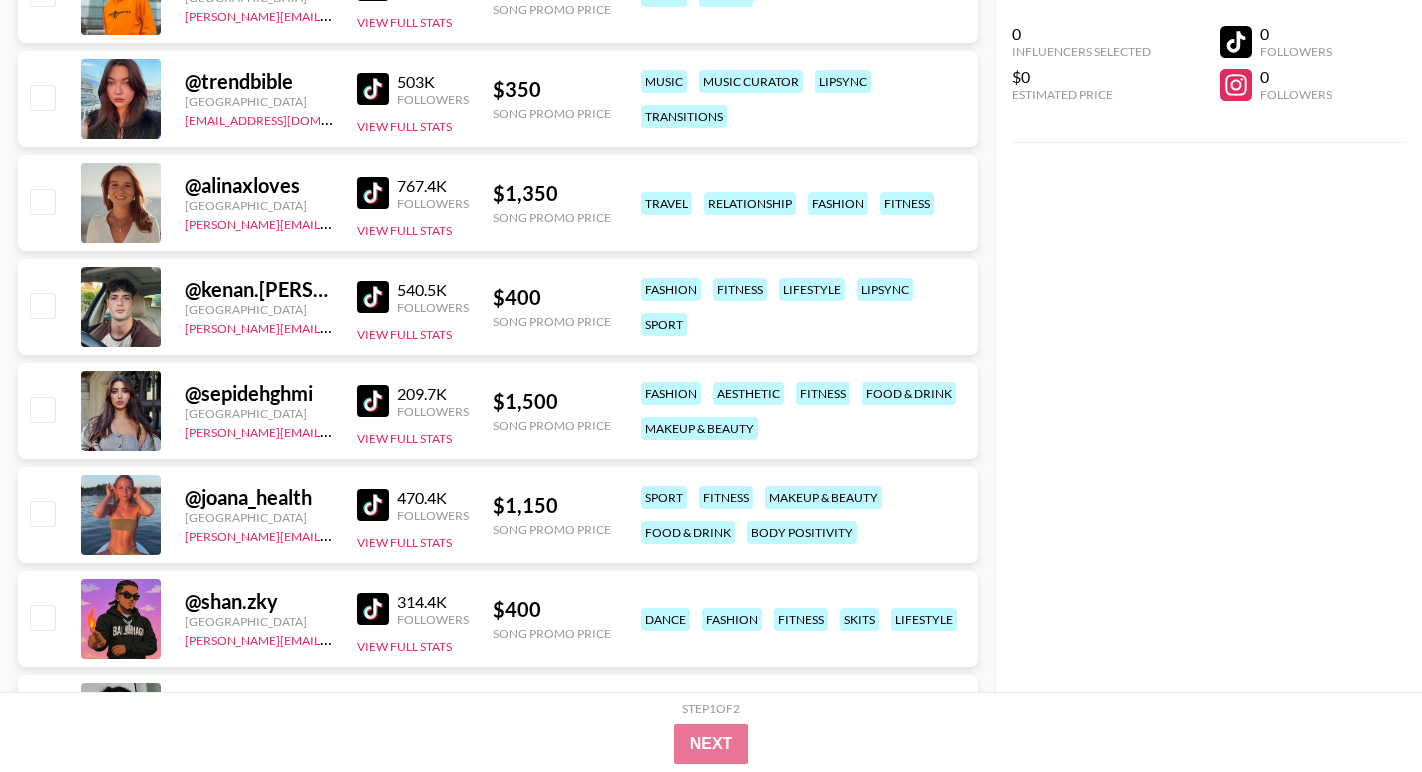 click at bounding box center [373, 297] 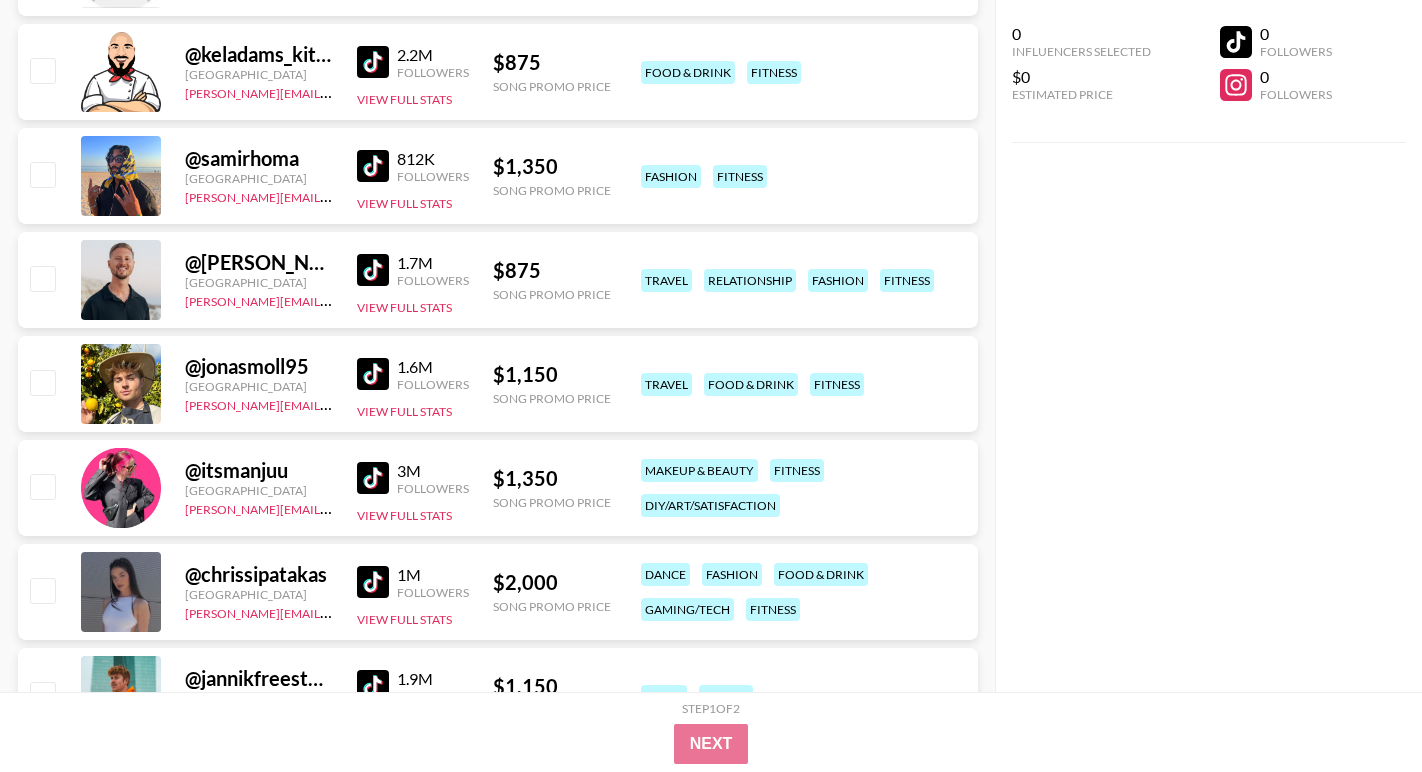 scroll, scrollTop: 131, scrollLeft: 0, axis: vertical 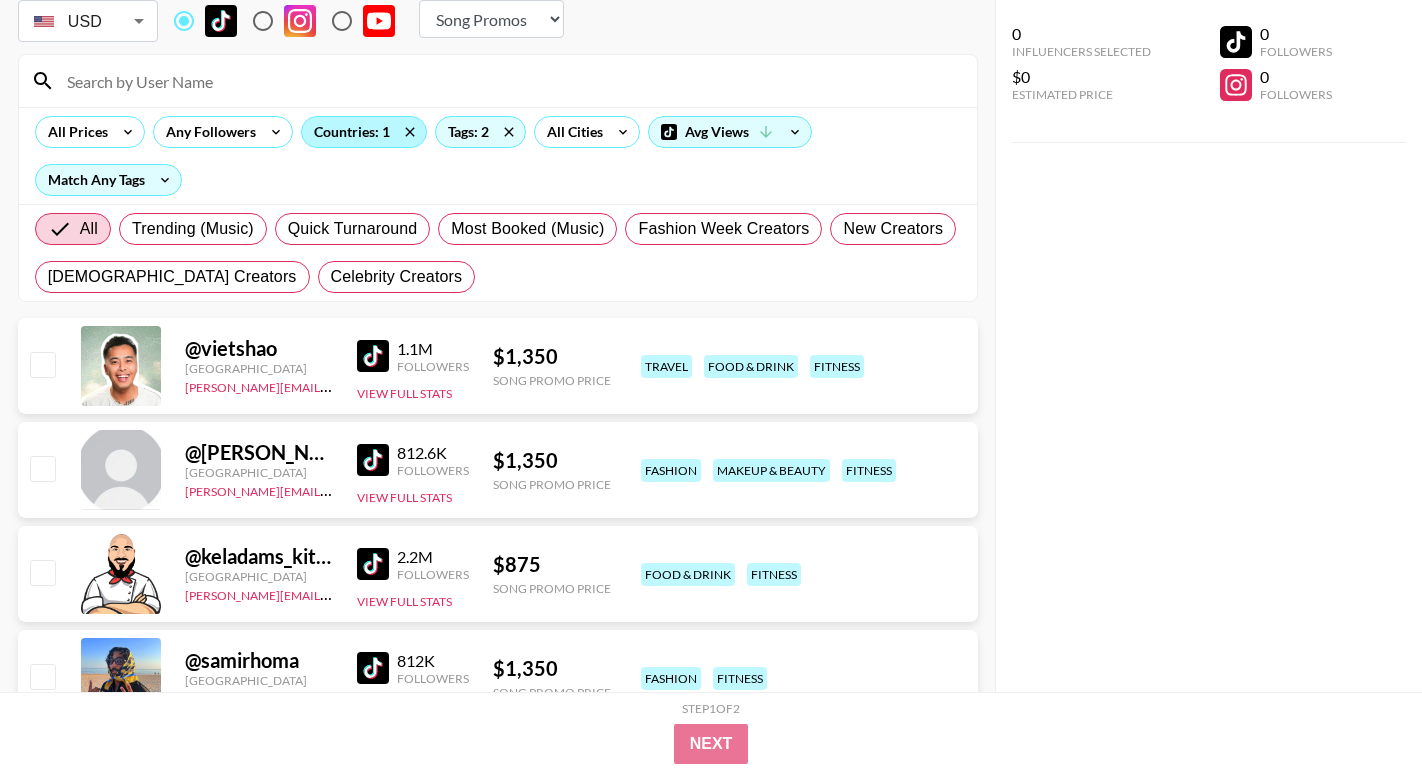 click on "Countries: 1" at bounding box center [364, 132] 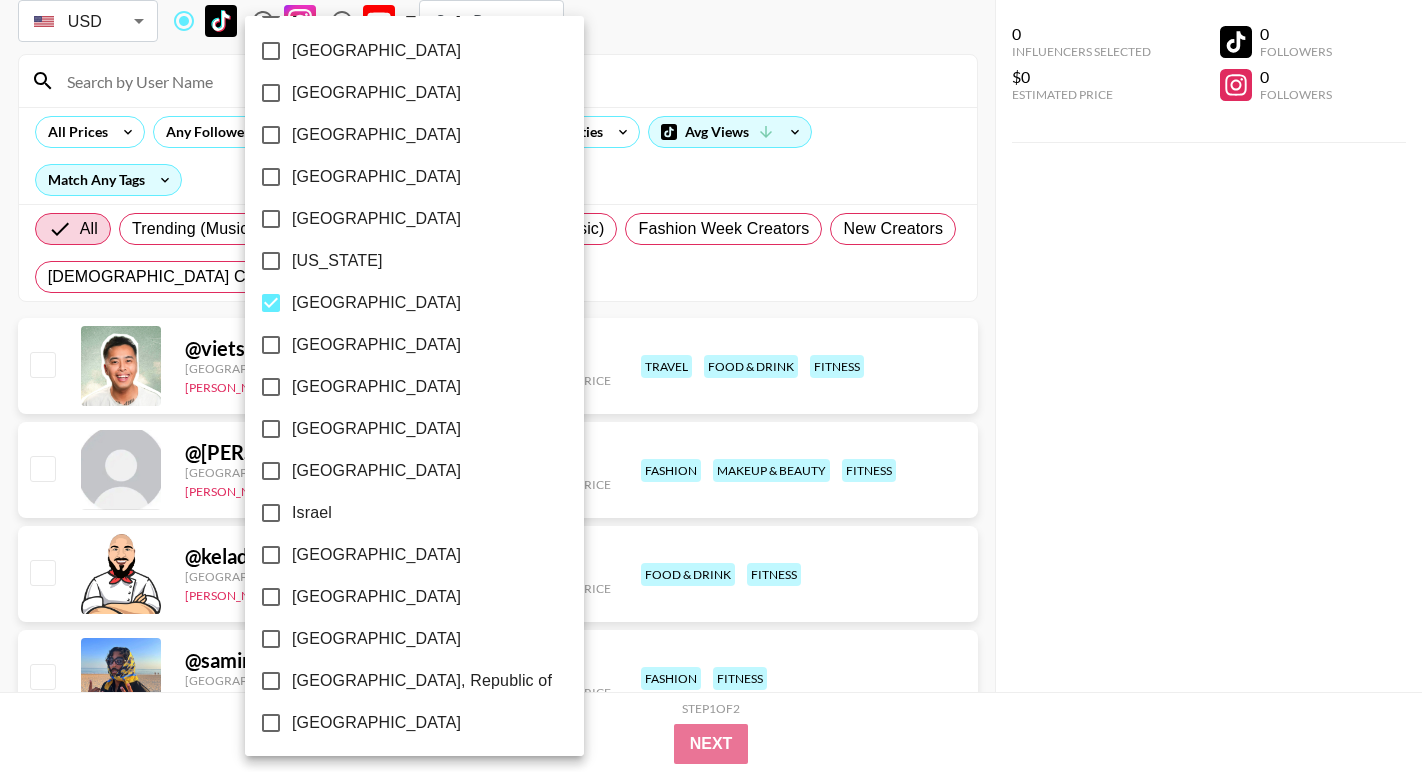 scroll, scrollTop: 631, scrollLeft: 0, axis: vertical 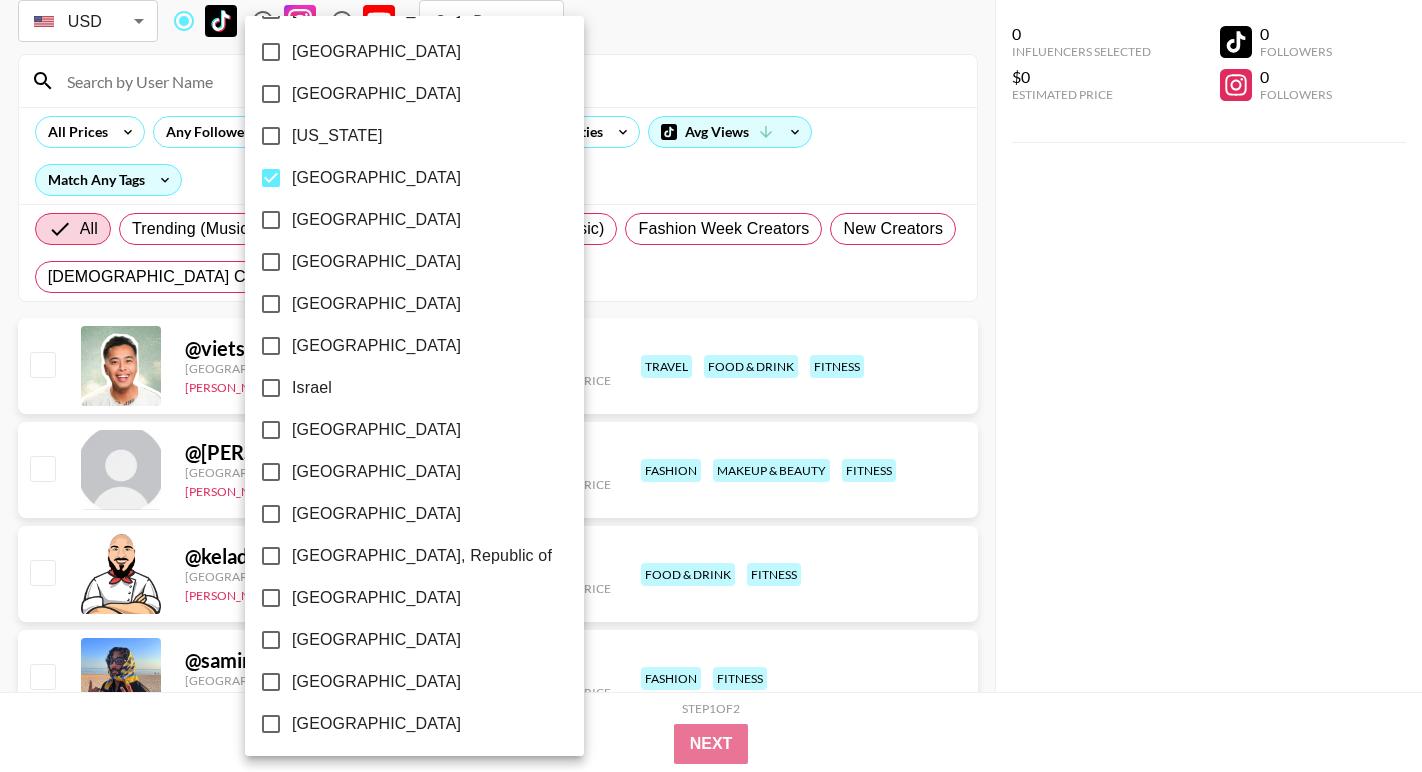 click on "[GEOGRAPHIC_DATA]" at bounding box center (376, 178) 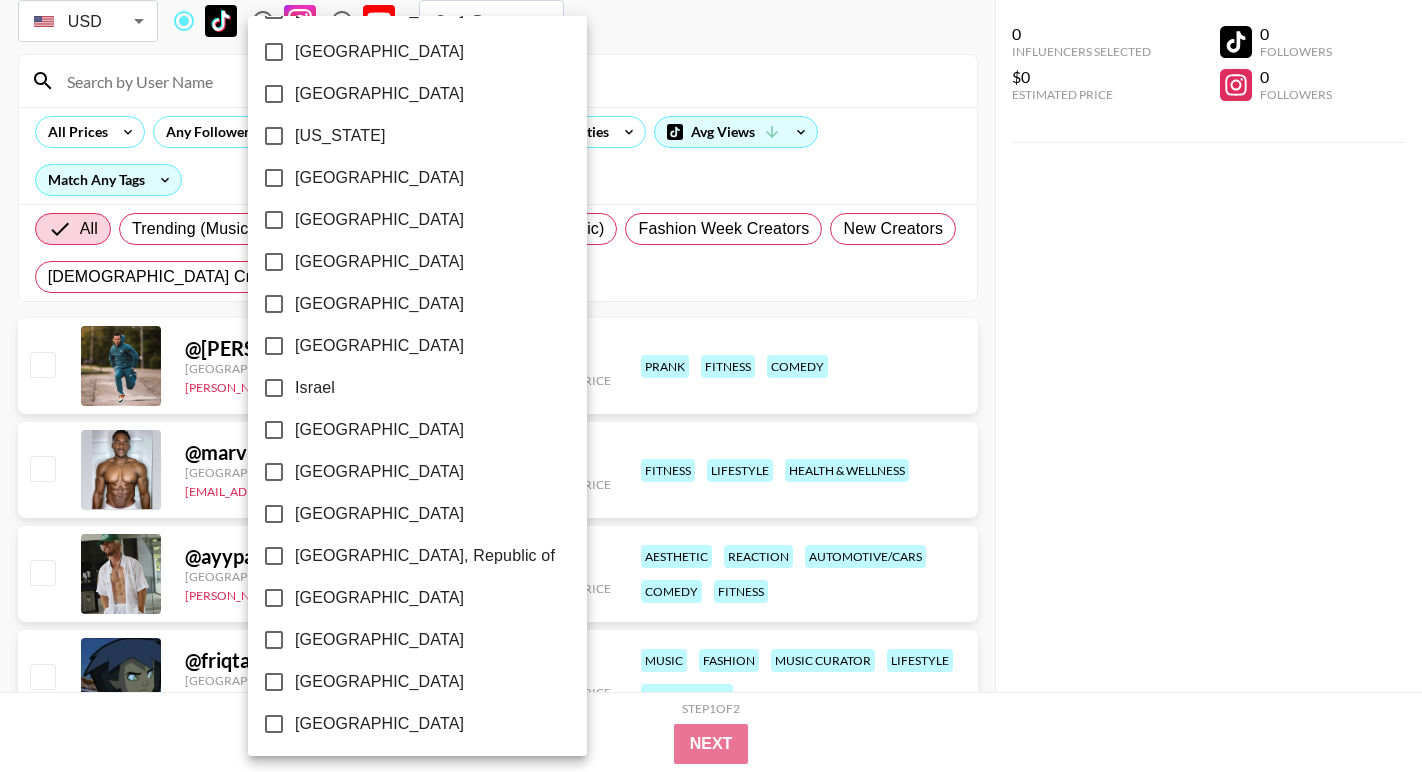 click on "[GEOGRAPHIC_DATA]" at bounding box center [404, 52] 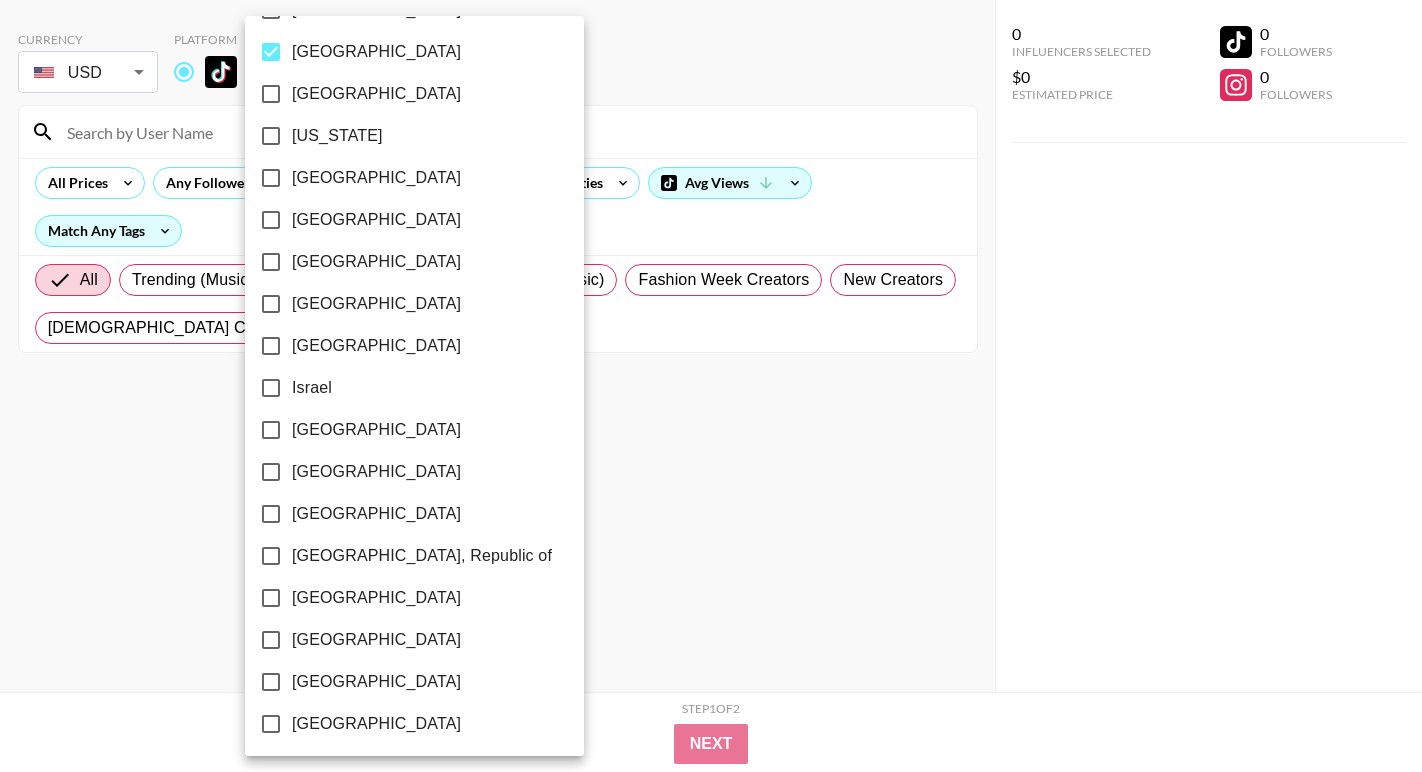 click on "[GEOGRAPHIC_DATA]" at bounding box center (376, 94) 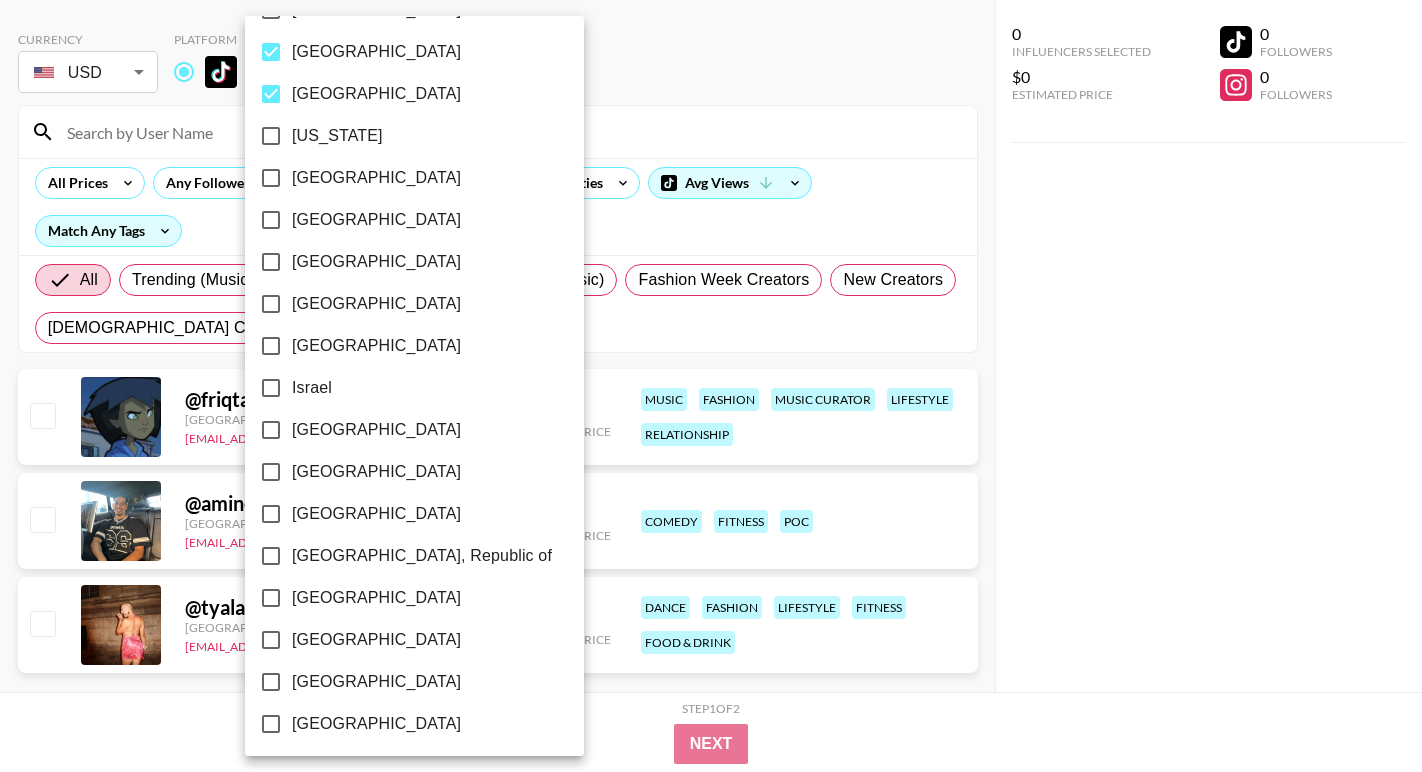 click on "[GEOGRAPHIC_DATA]" at bounding box center (376, 52) 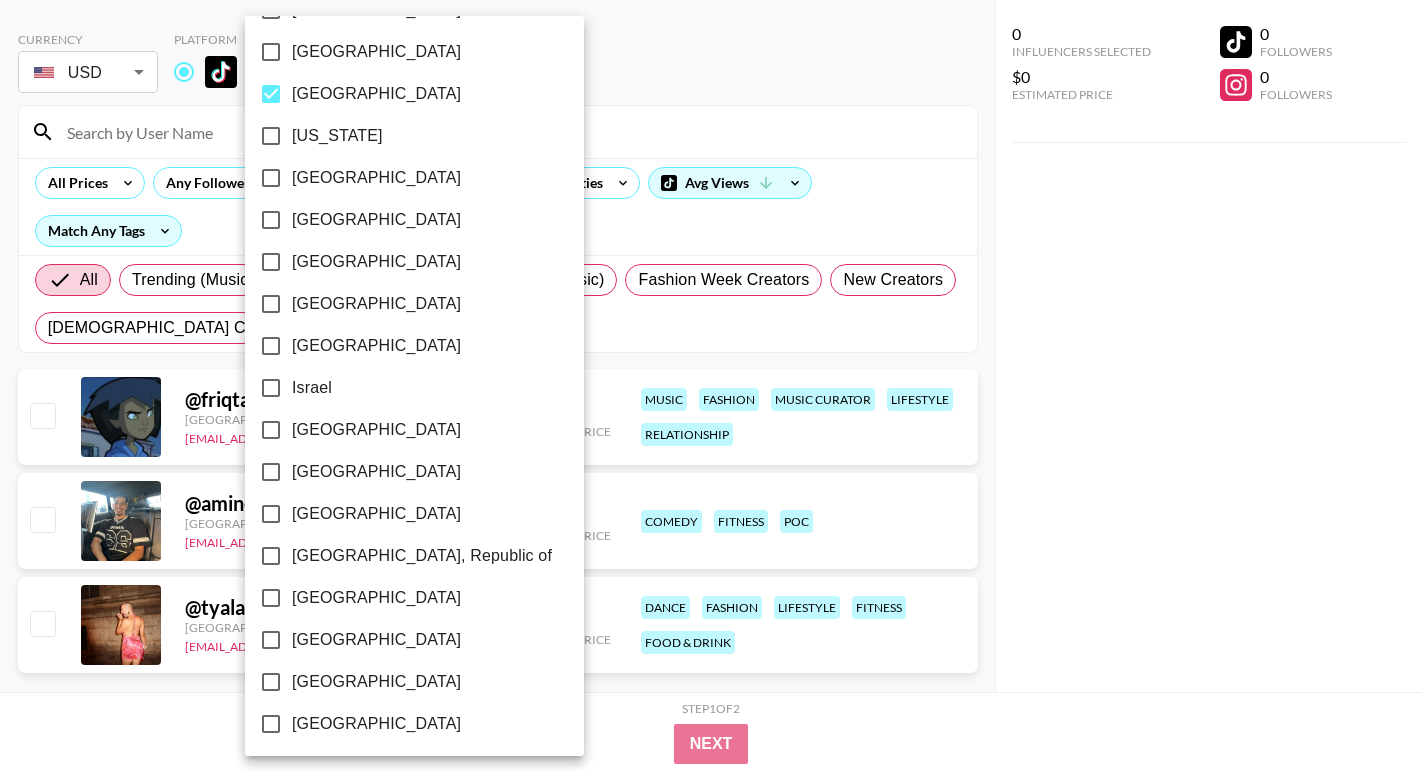 click at bounding box center (711, 386) 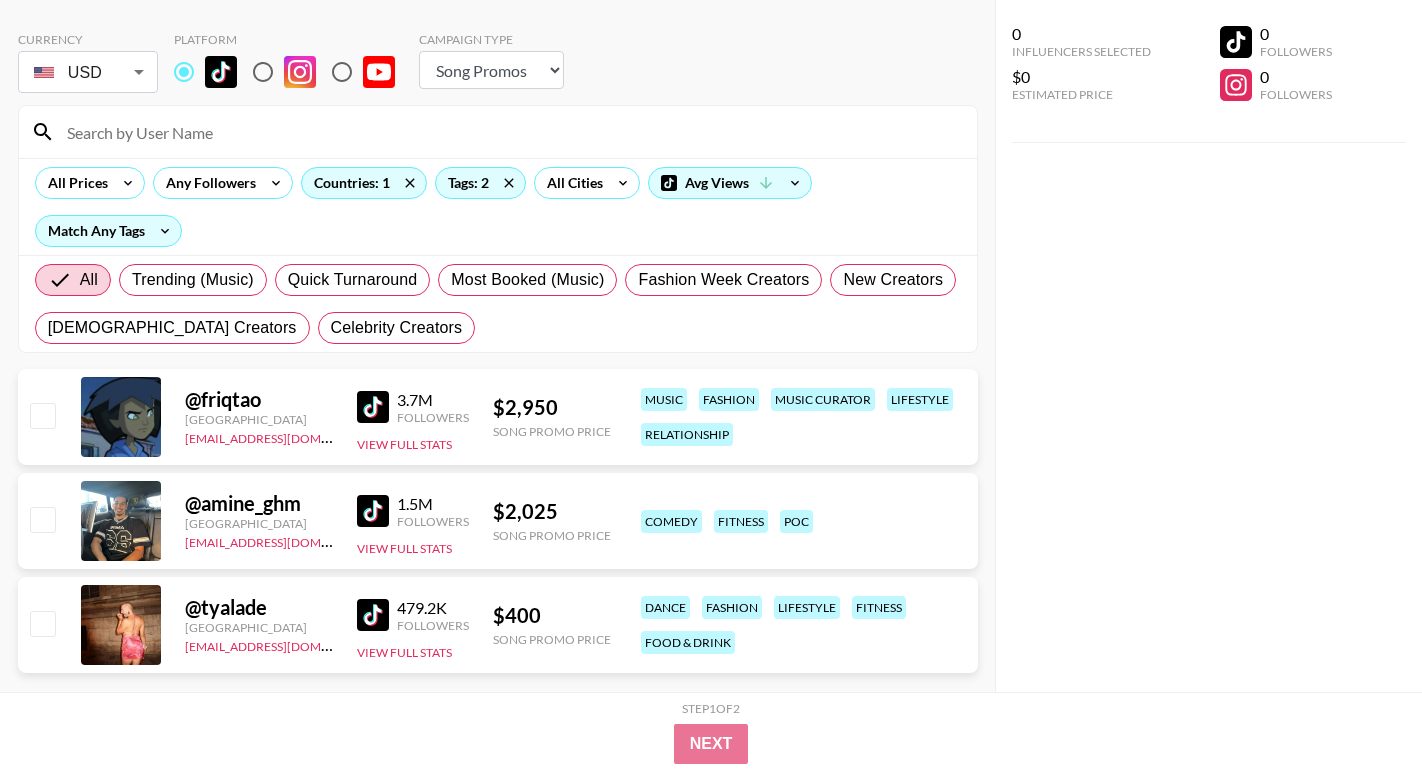 scroll, scrollTop: 0, scrollLeft: 0, axis: both 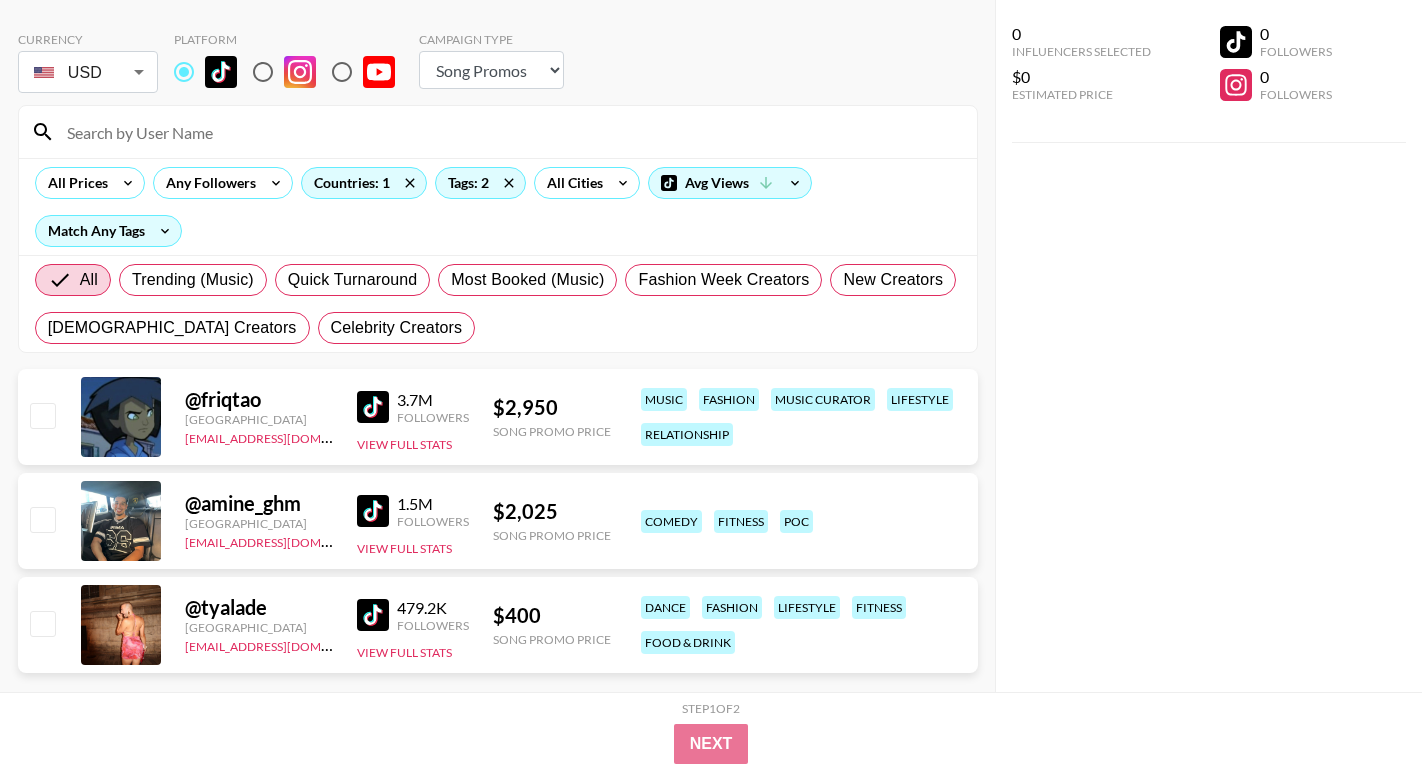 click at bounding box center (373, 511) 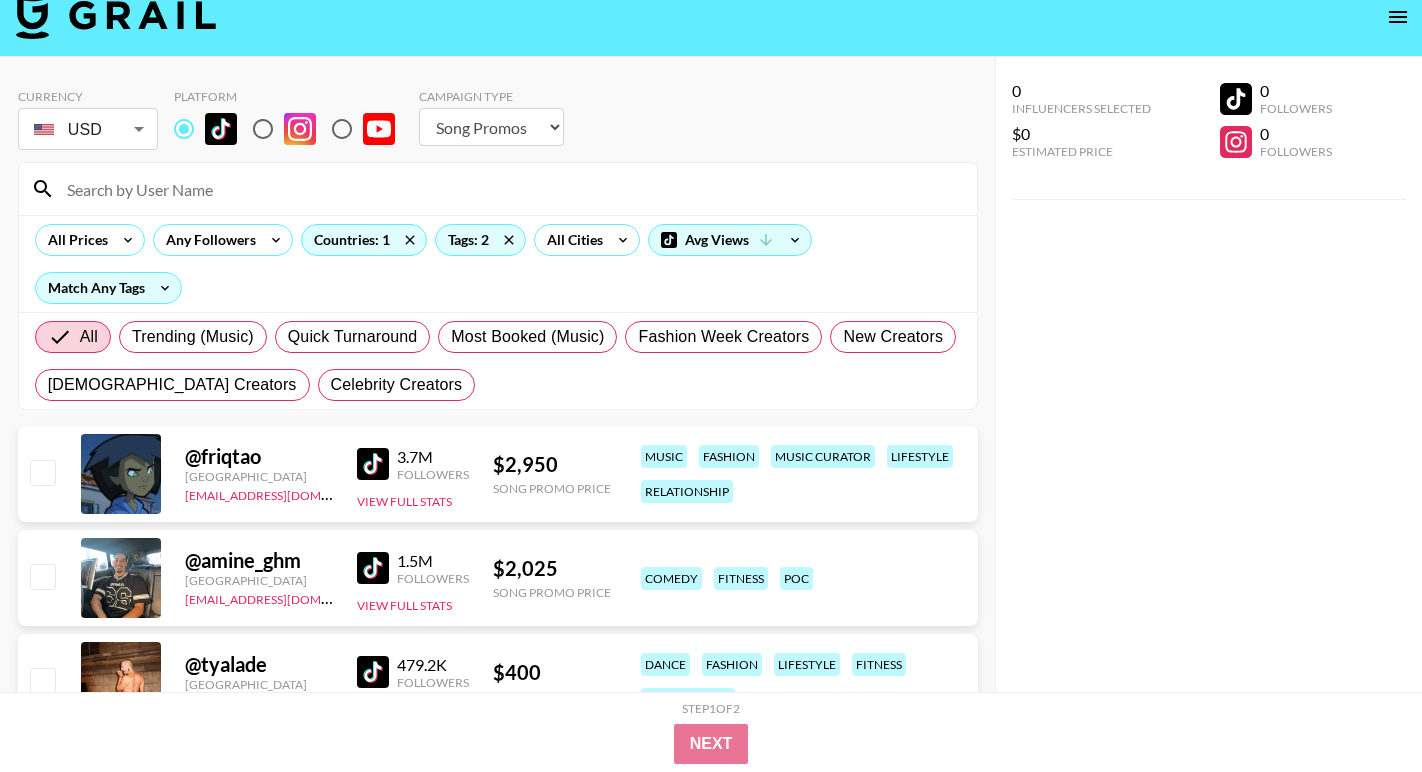 scroll, scrollTop: 8, scrollLeft: 0, axis: vertical 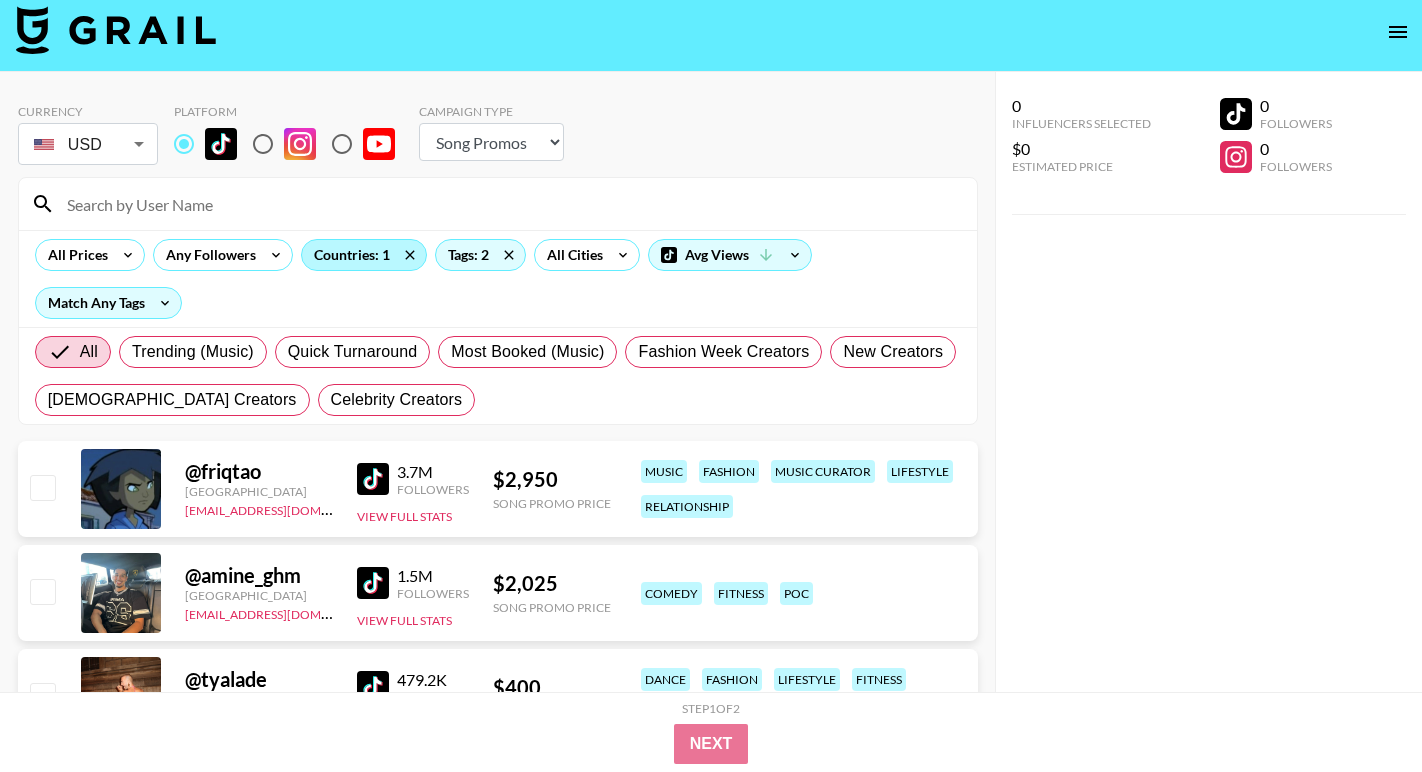 click on "Countries: 1" at bounding box center (364, 255) 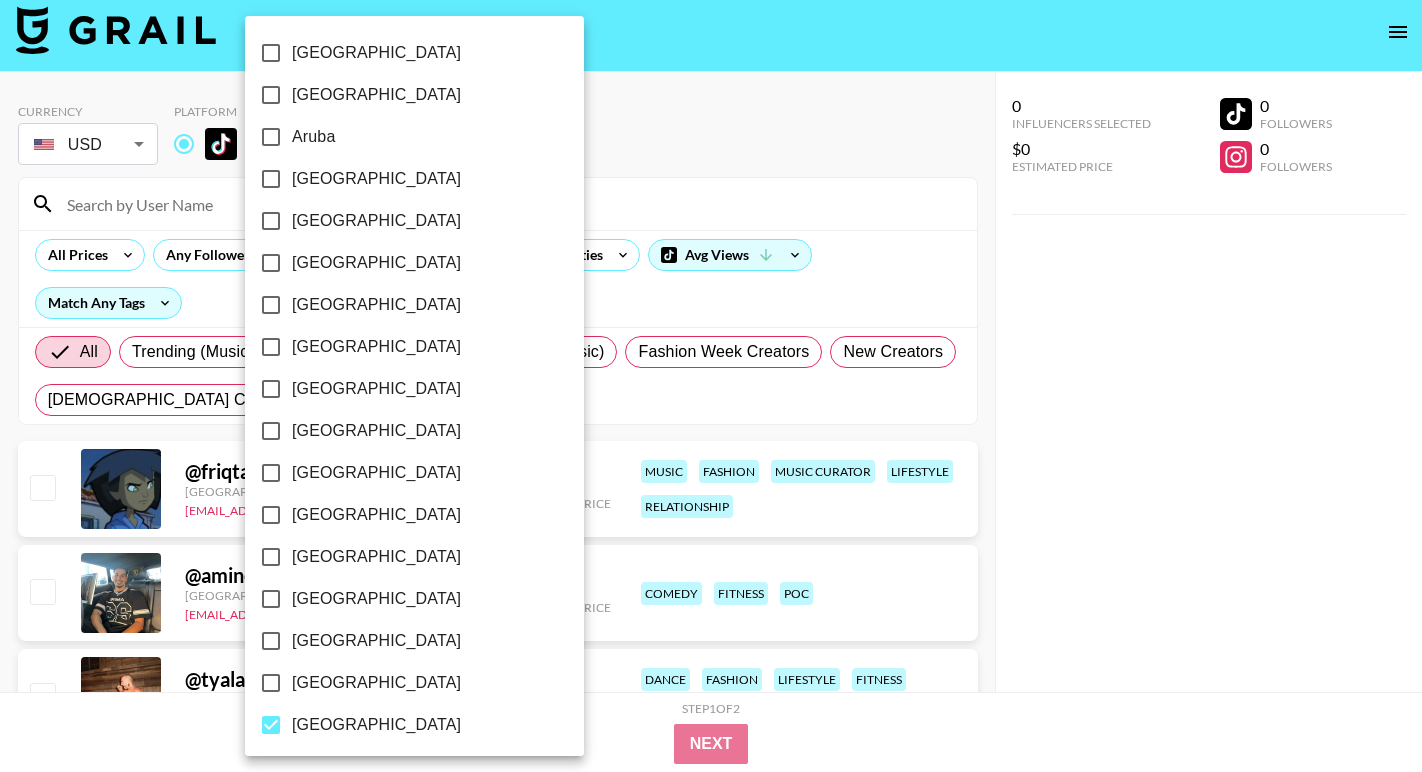 click on "[GEOGRAPHIC_DATA]" at bounding box center (376, 725) 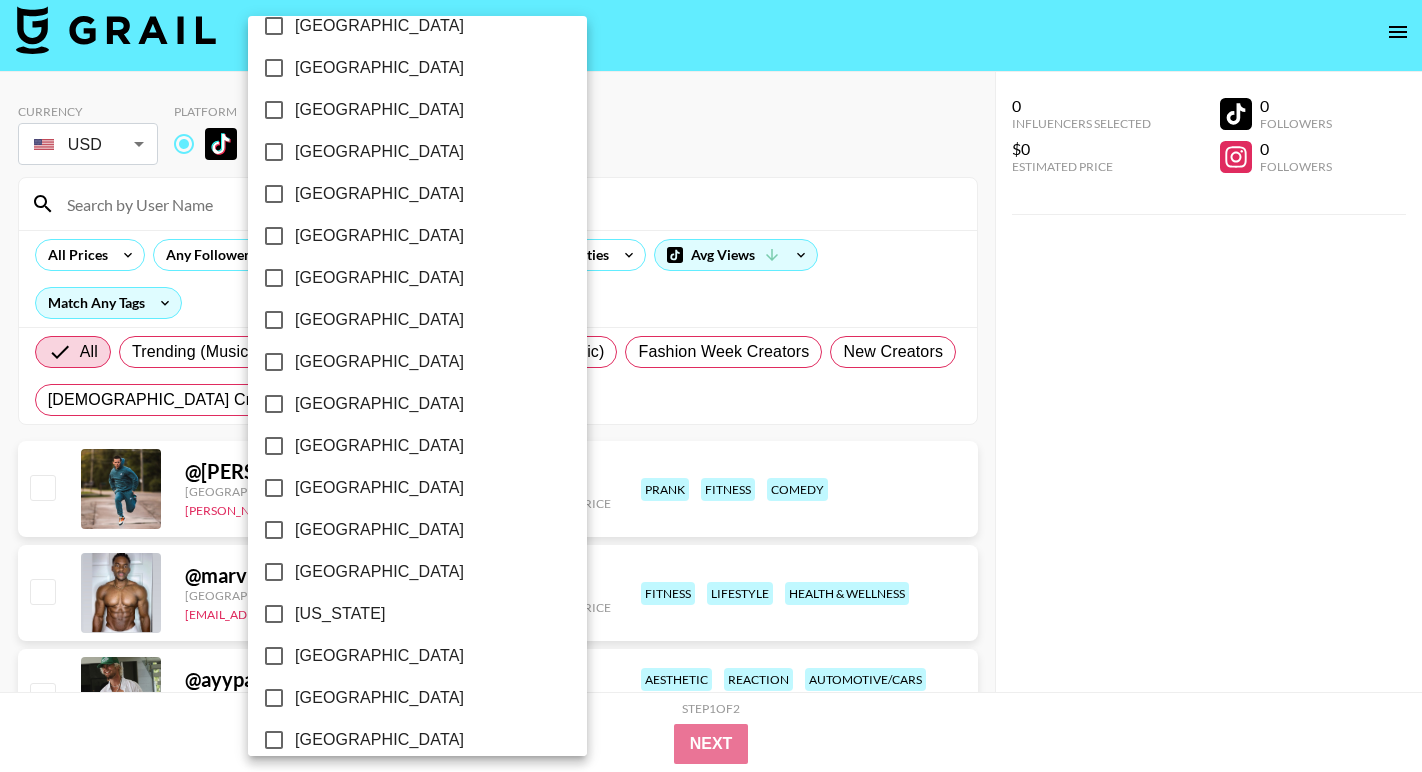 scroll, scrollTop: 165, scrollLeft: 0, axis: vertical 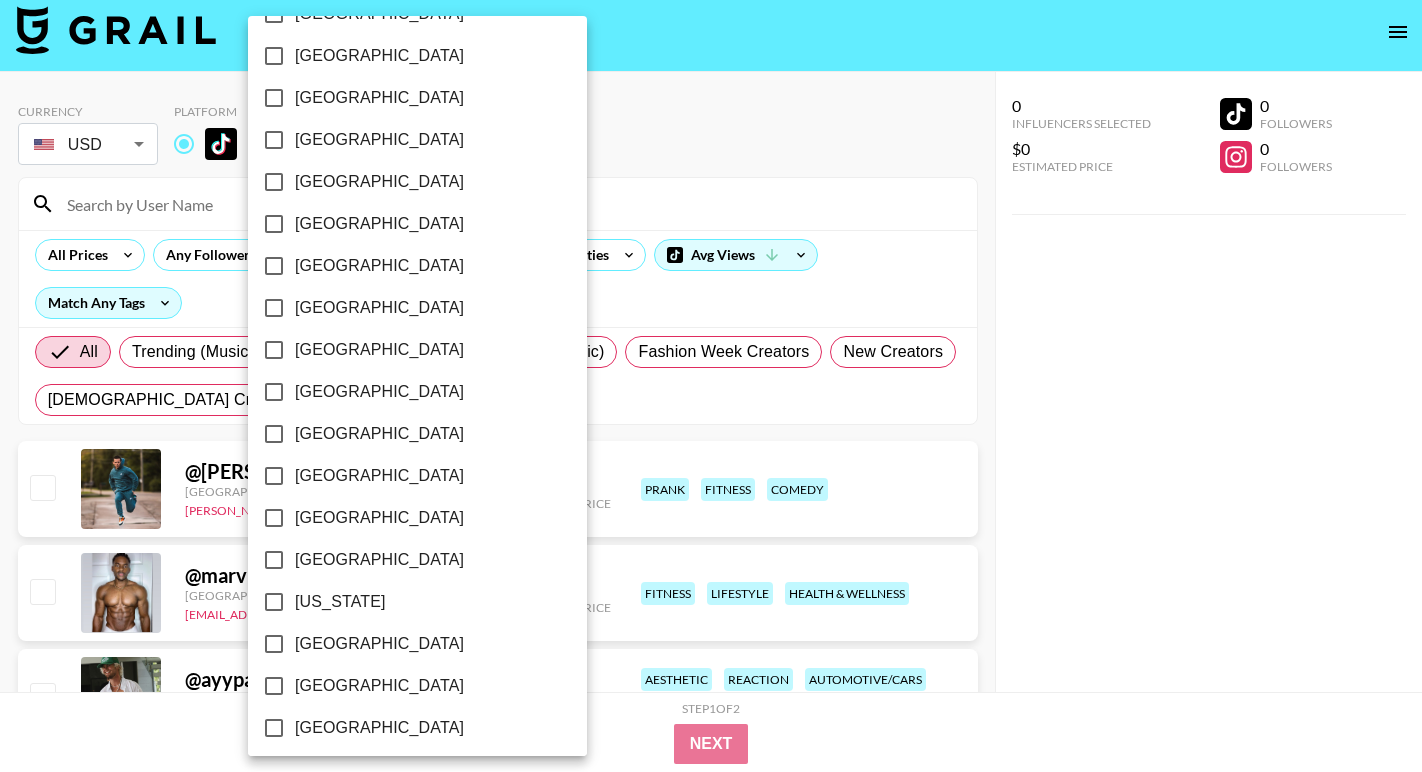 click on "[GEOGRAPHIC_DATA]" at bounding box center (379, 644) 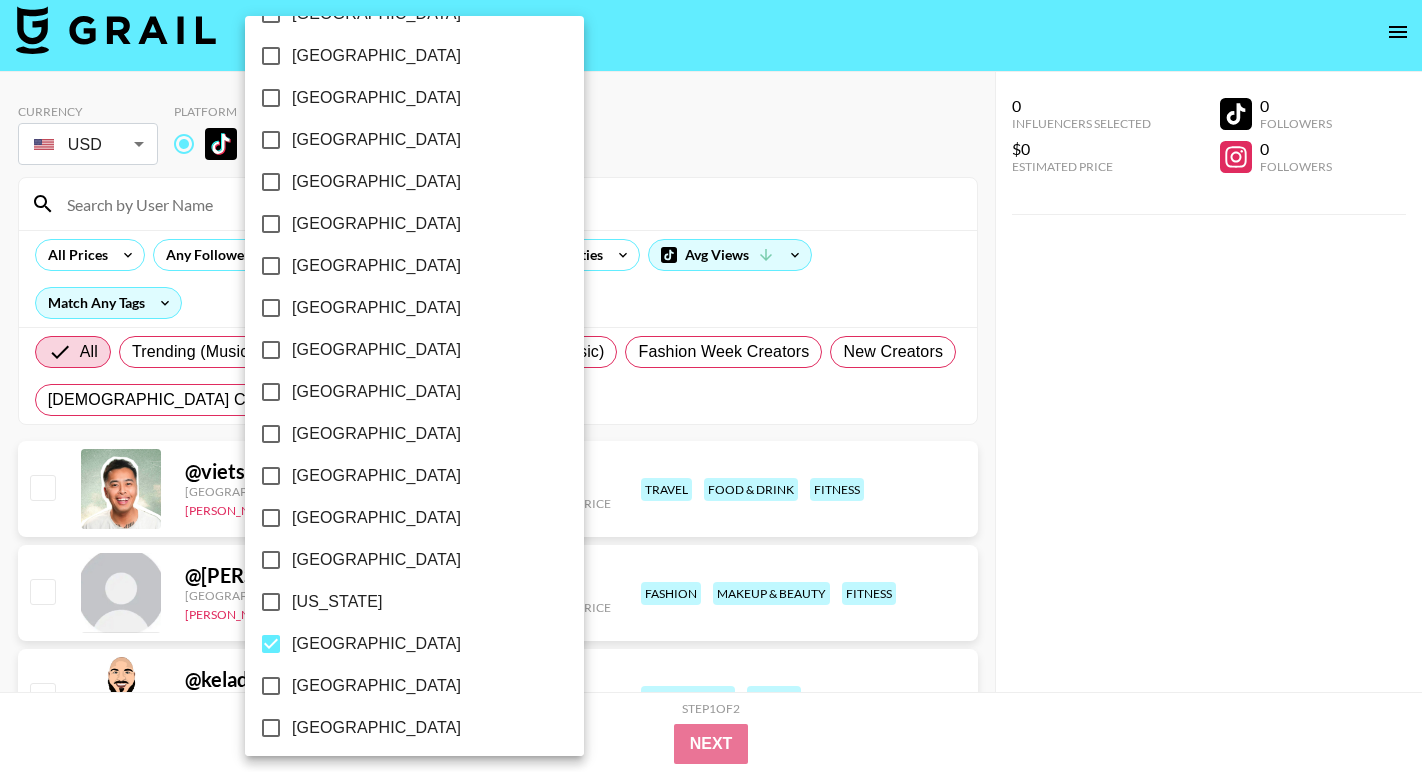 click at bounding box center (711, 386) 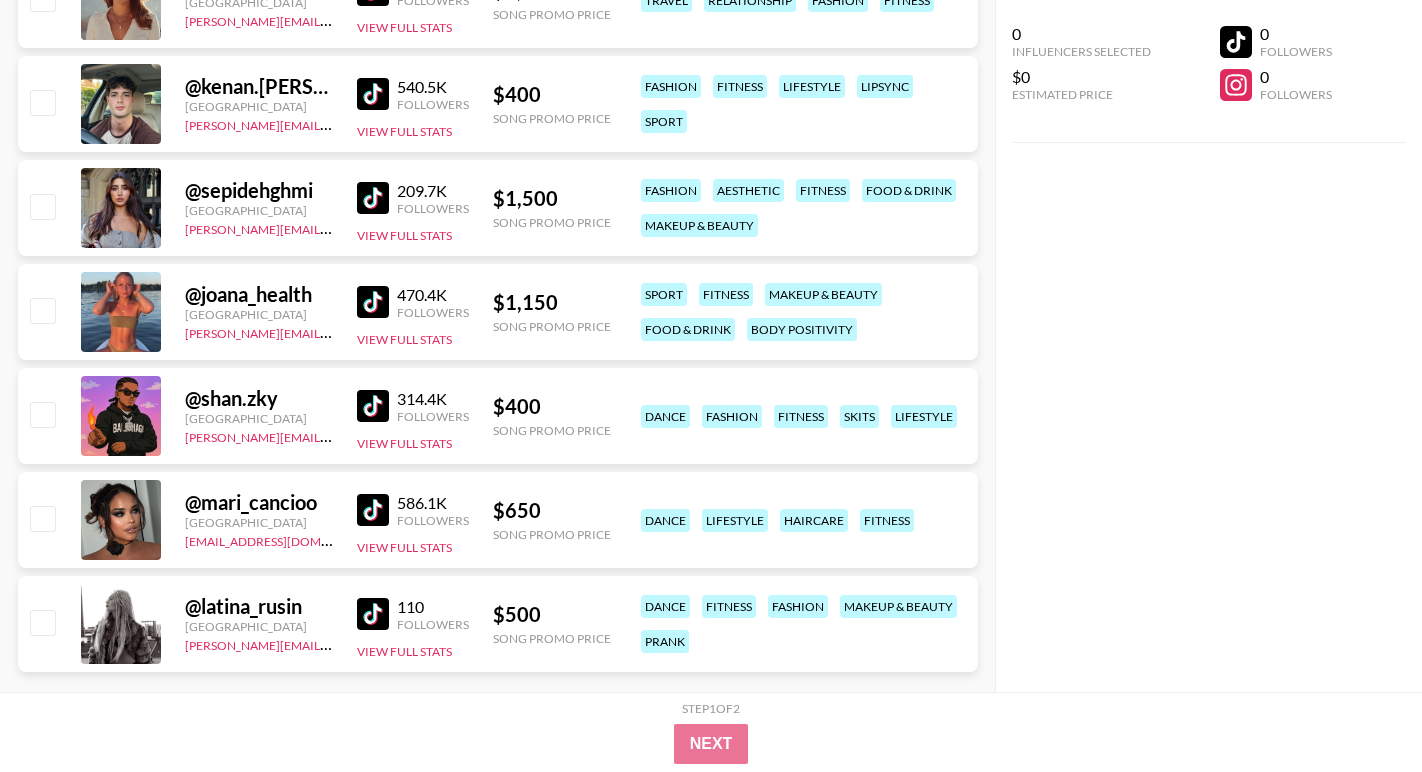 scroll, scrollTop: 1573, scrollLeft: 0, axis: vertical 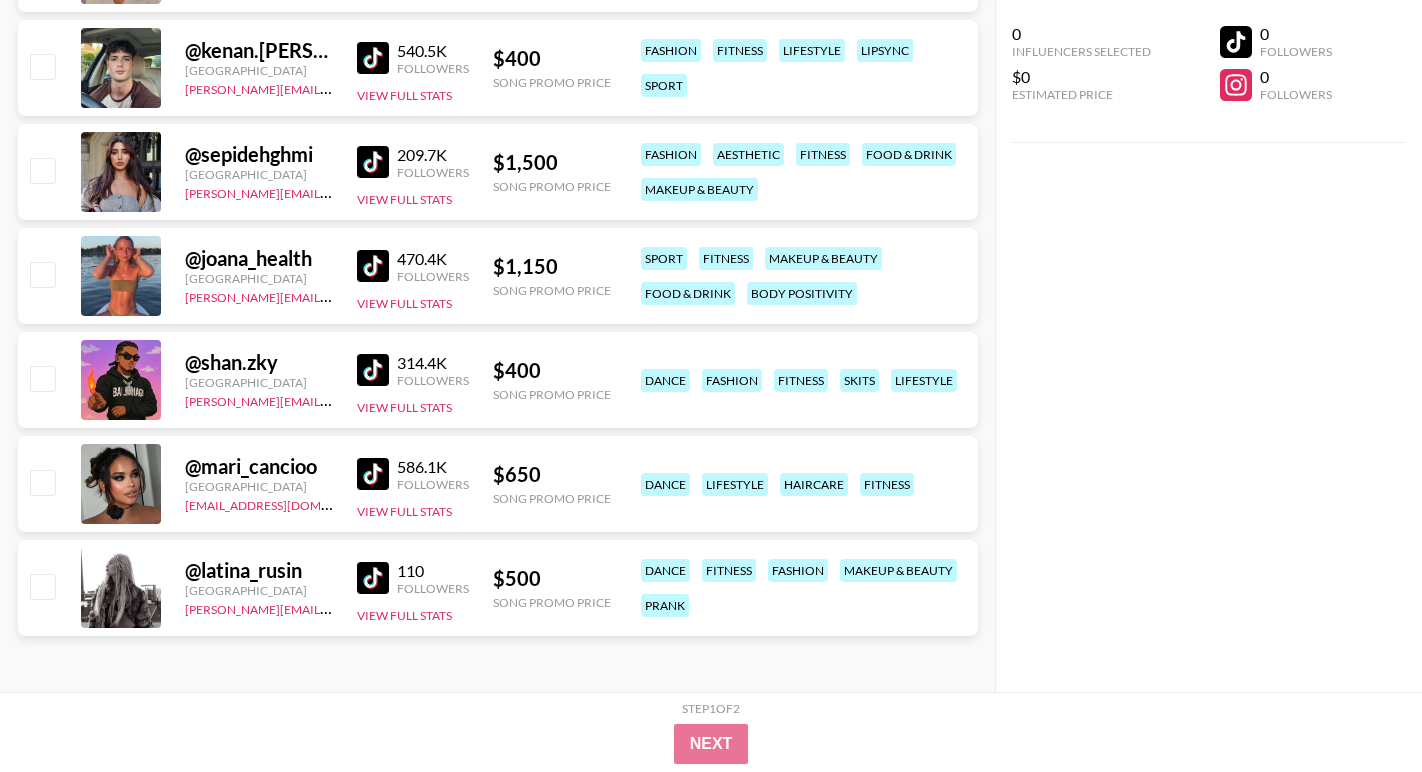 click at bounding box center (373, 370) 